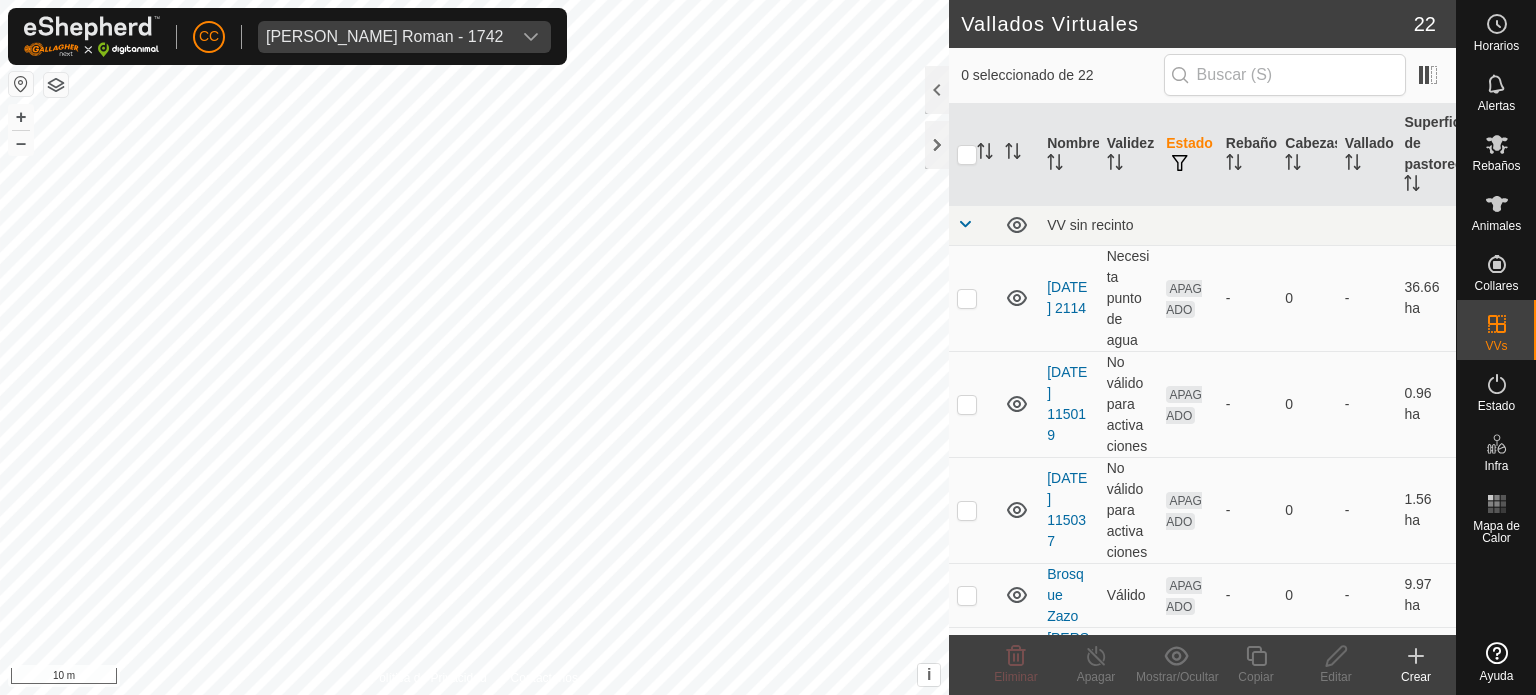 scroll, scrollTop: 0, scrollLeft: 0, axis: both 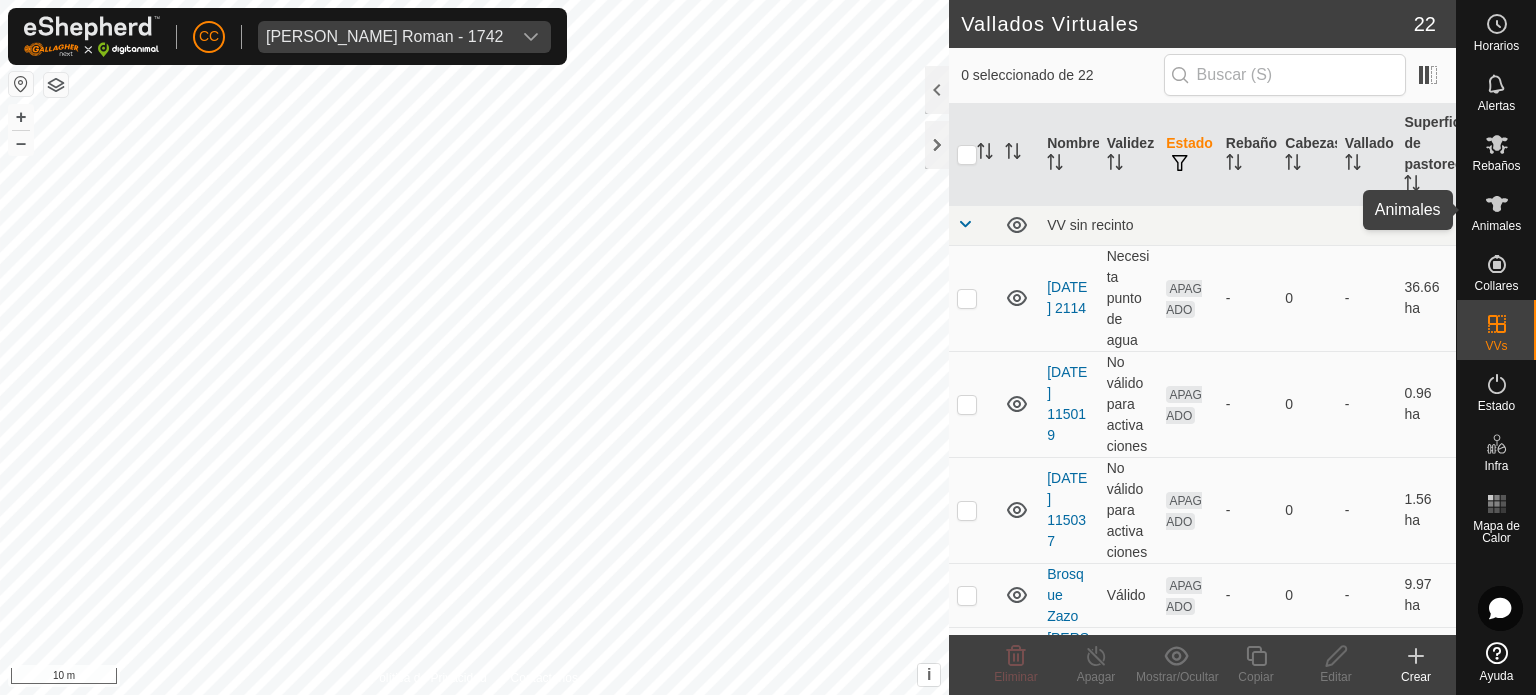 click 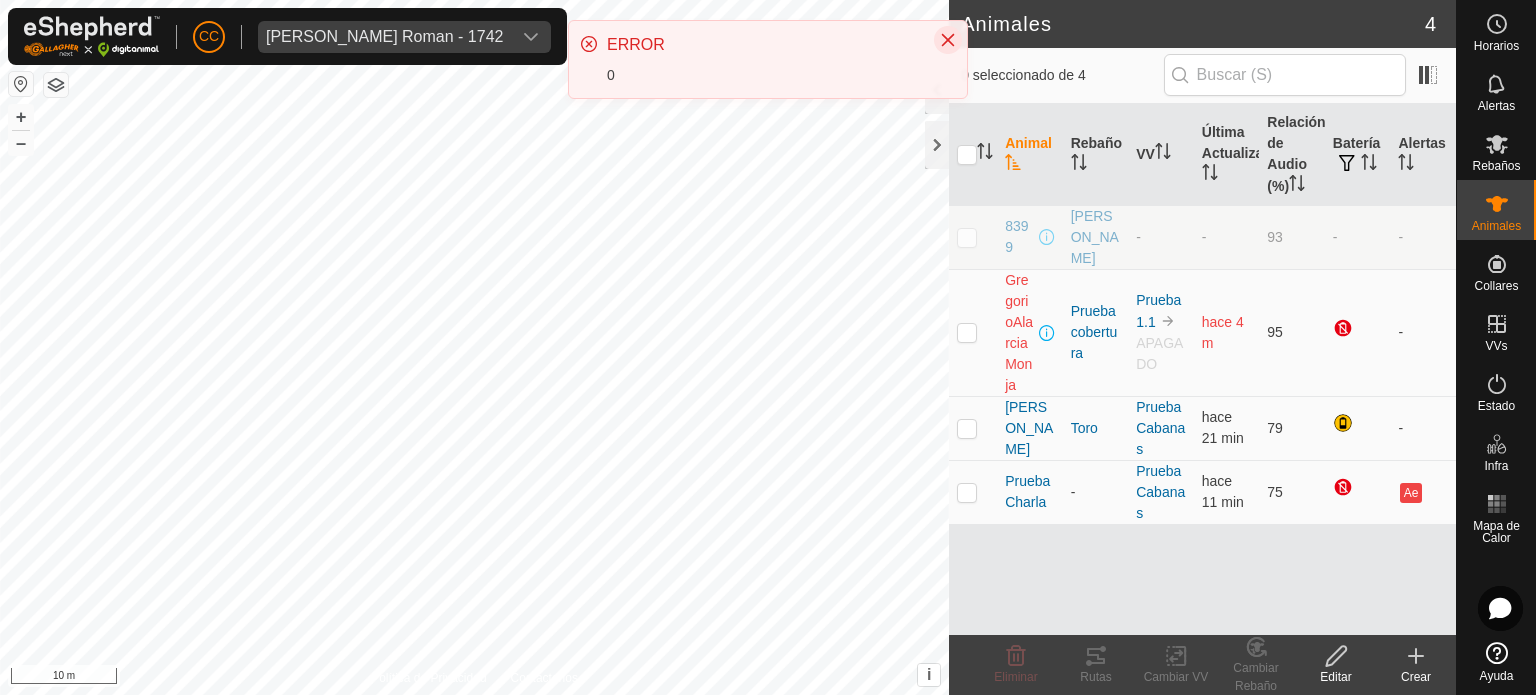 click 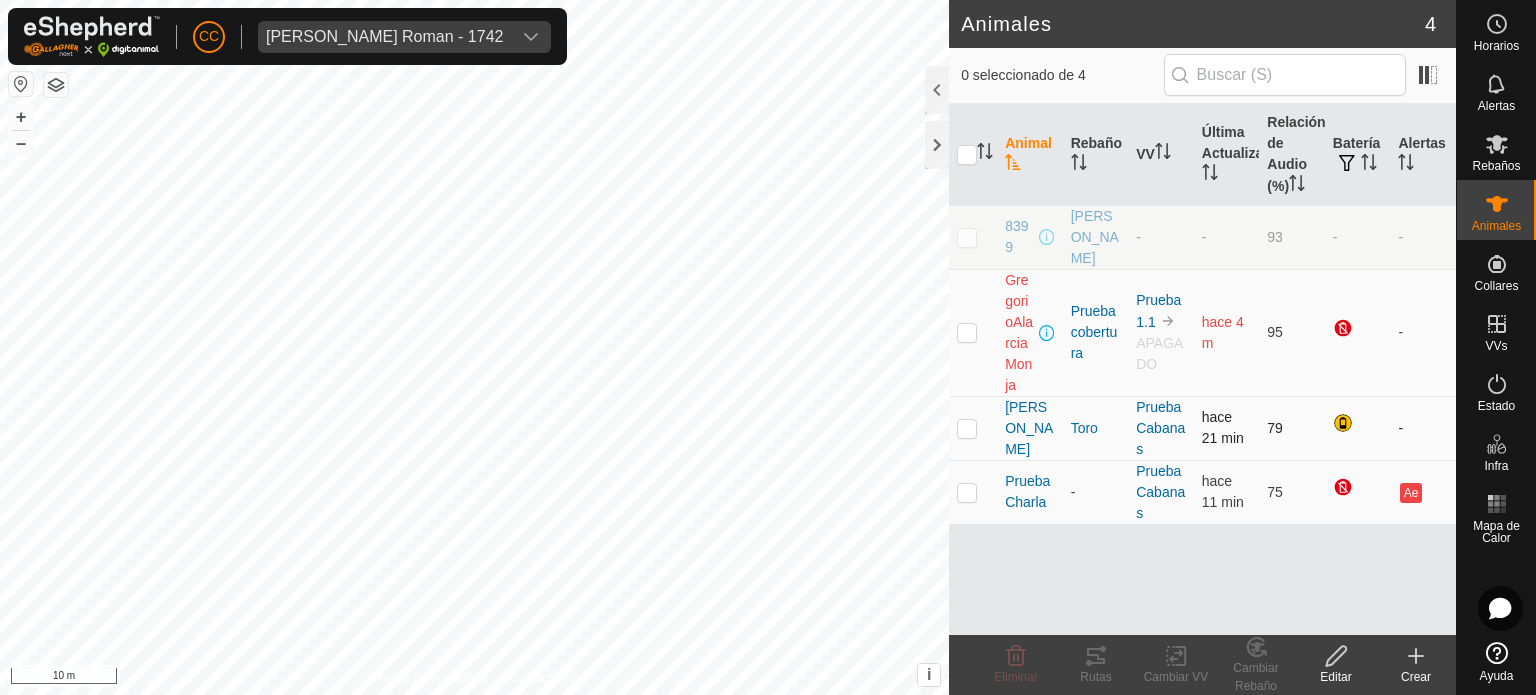 click at bounding box center [967, 428] 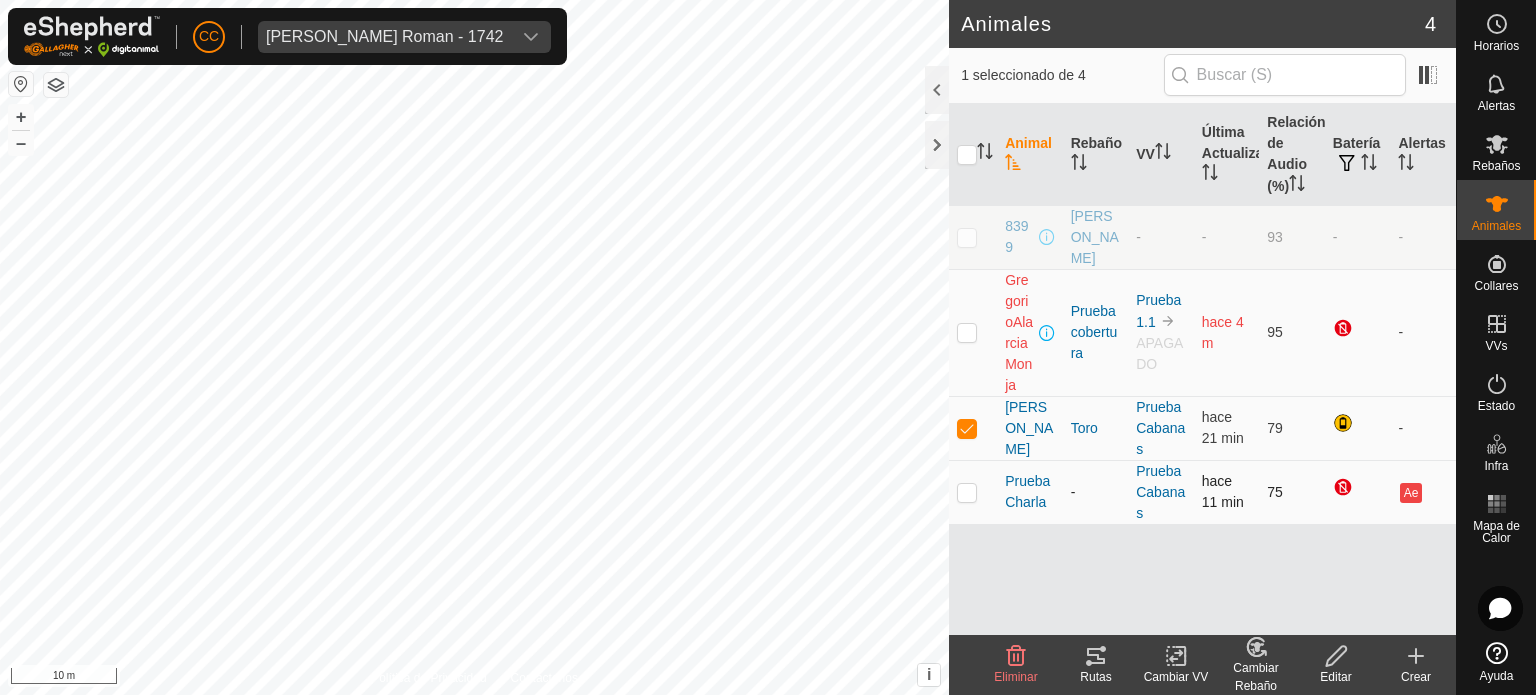 click at bounding box center (967, 492) 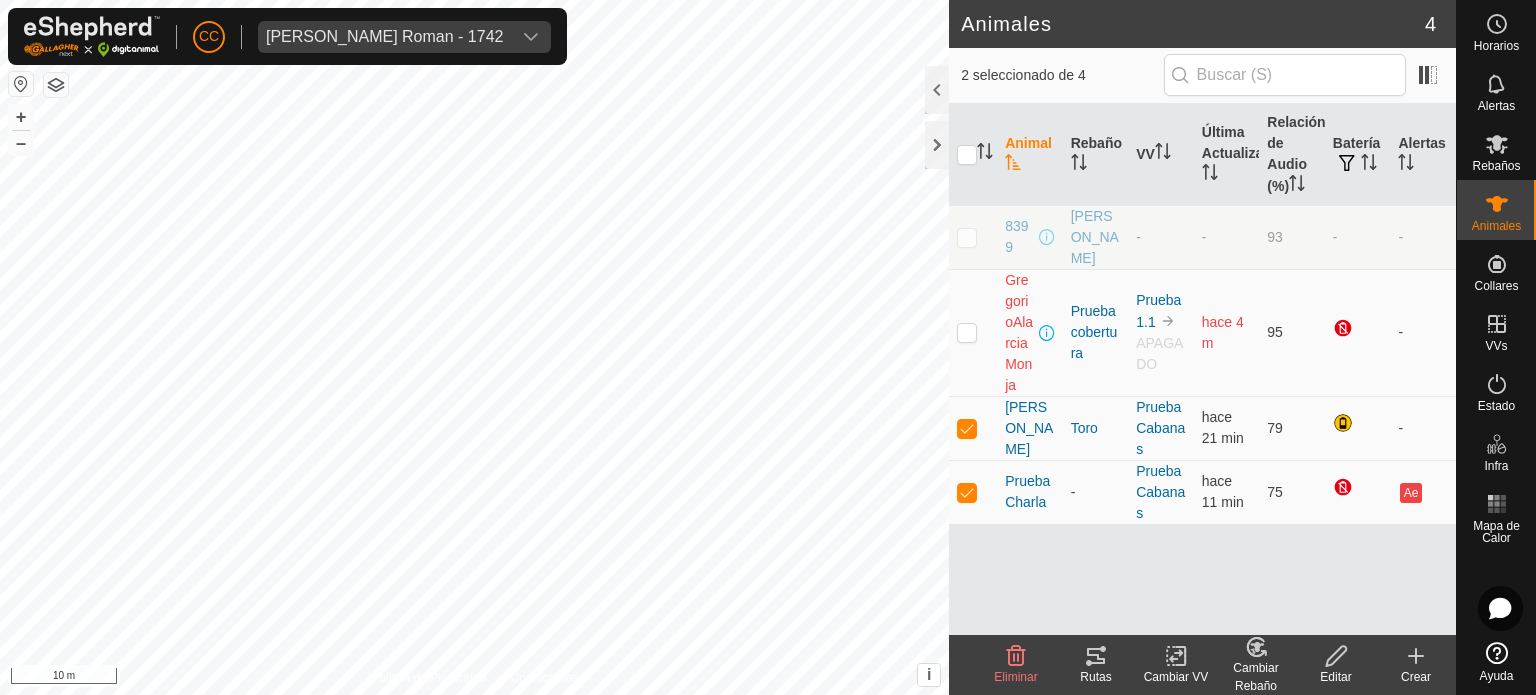 click on "Cambiar VV" 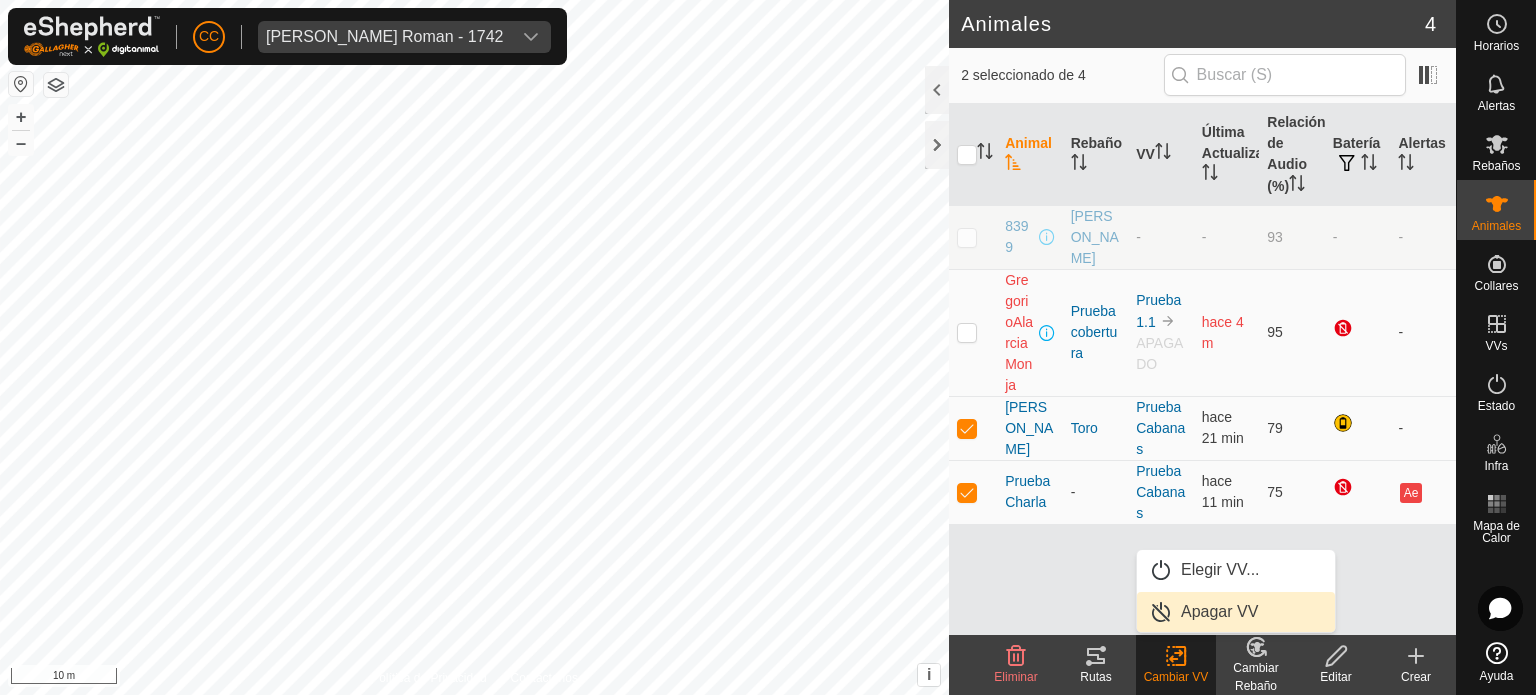 click on "Apagar VV" at bounding box center [1236, 612] 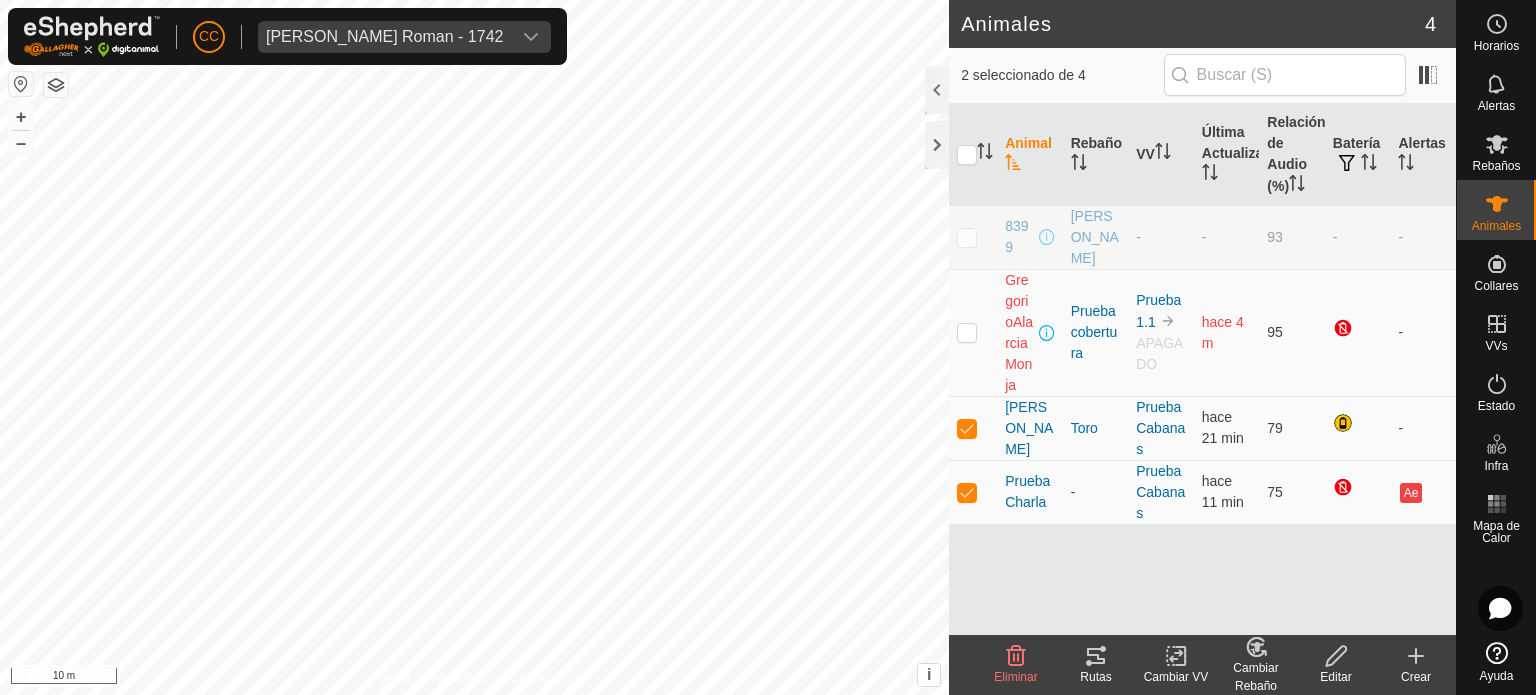 click on "Cambiar VV" 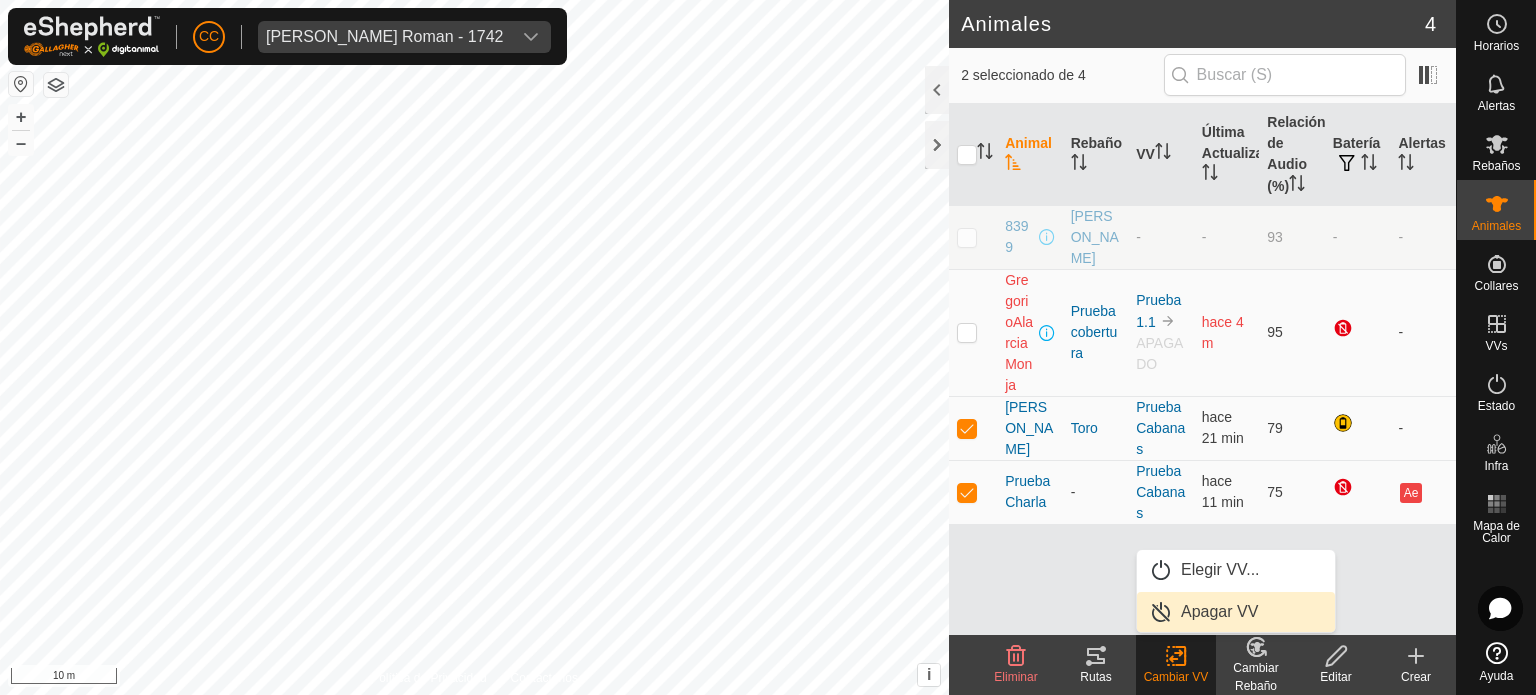 click on "Apagar VV" at bounding box center (1236, 612) 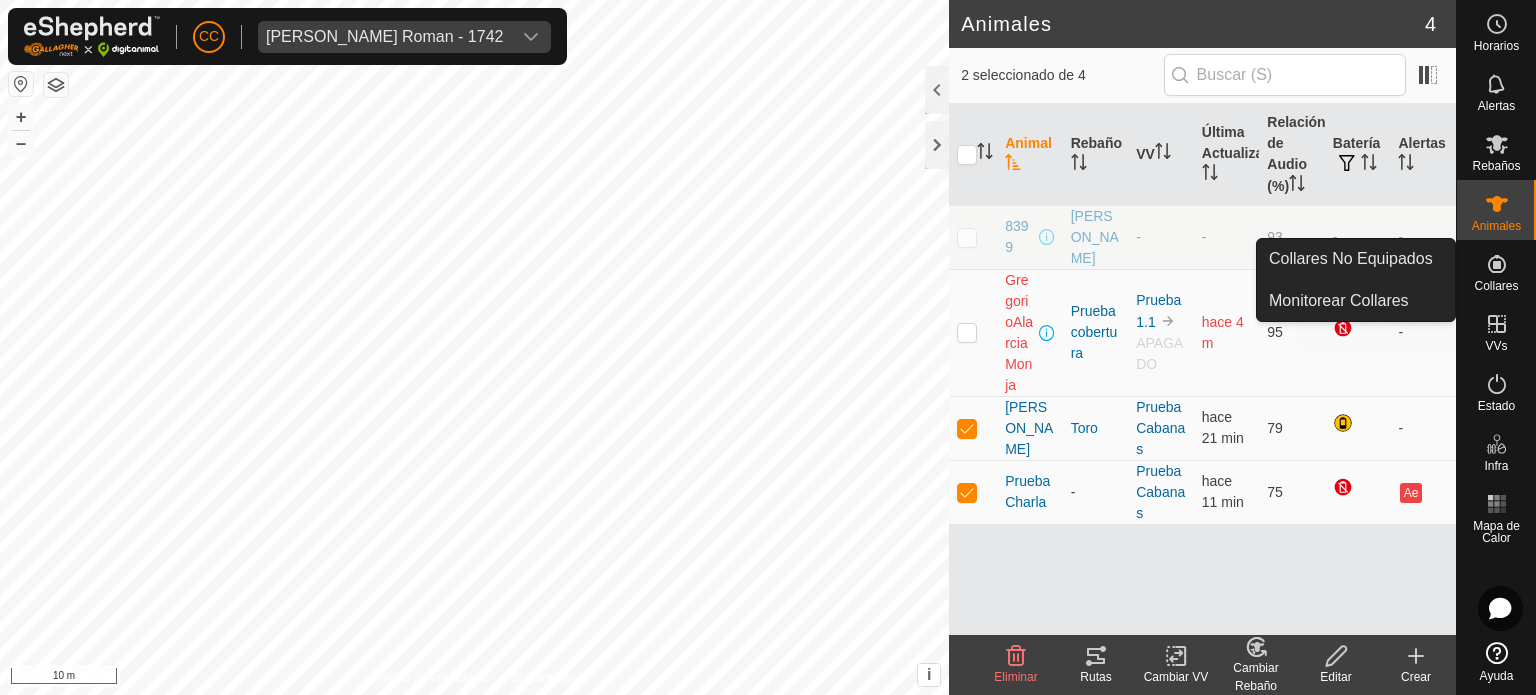 click 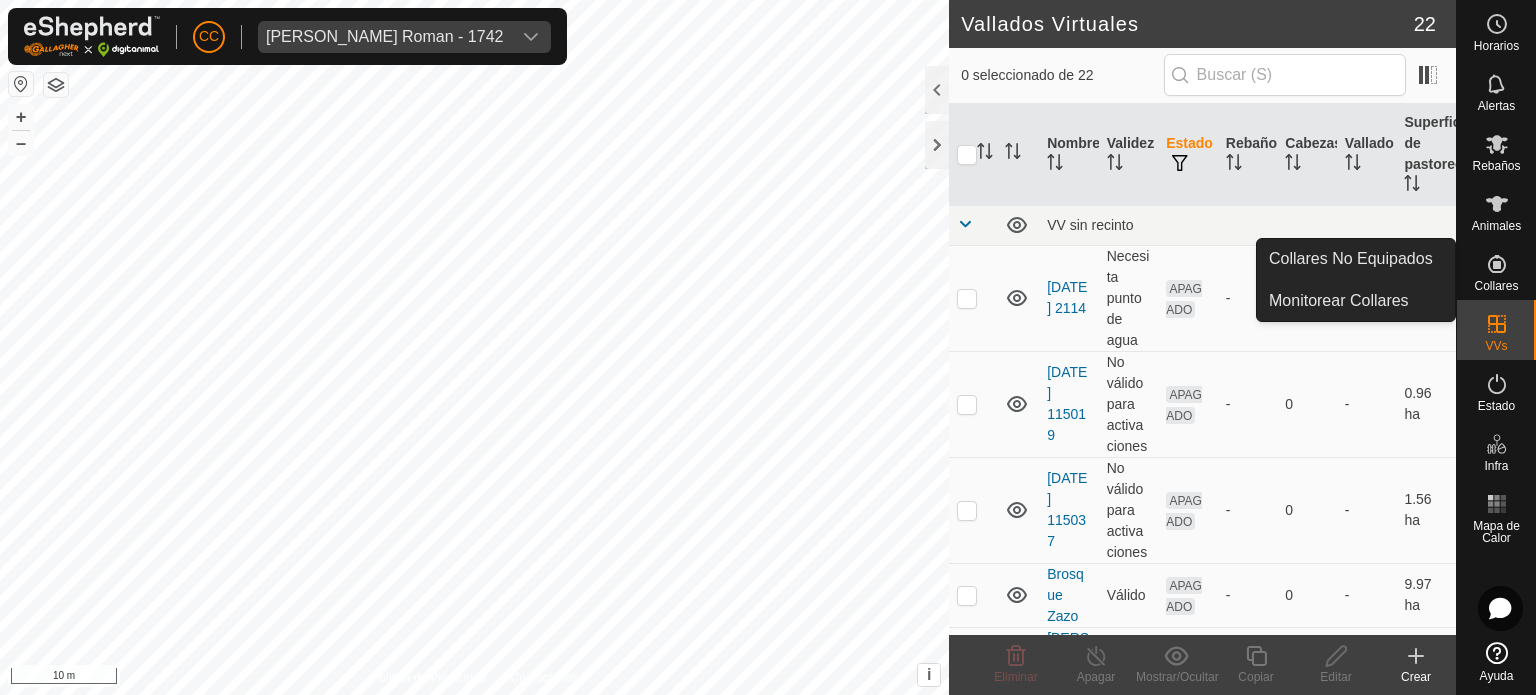 click 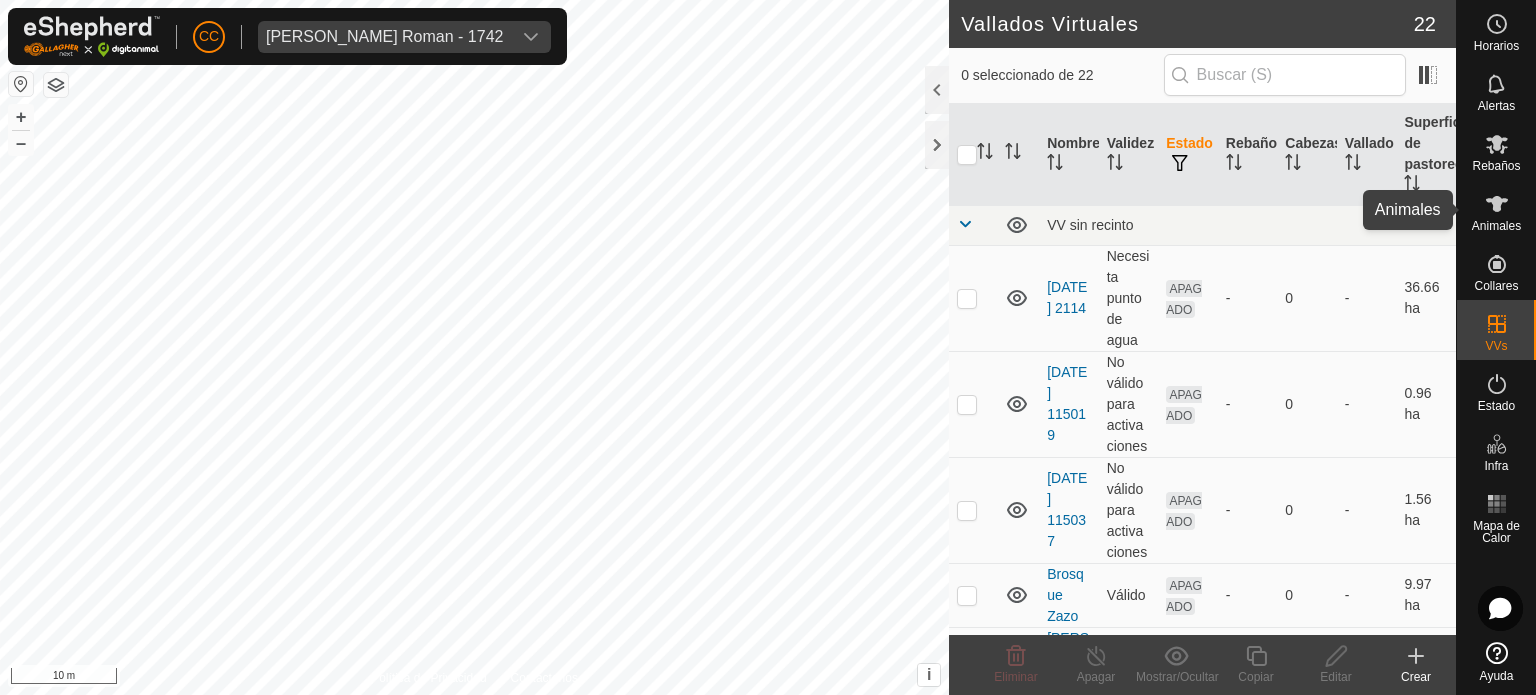 click 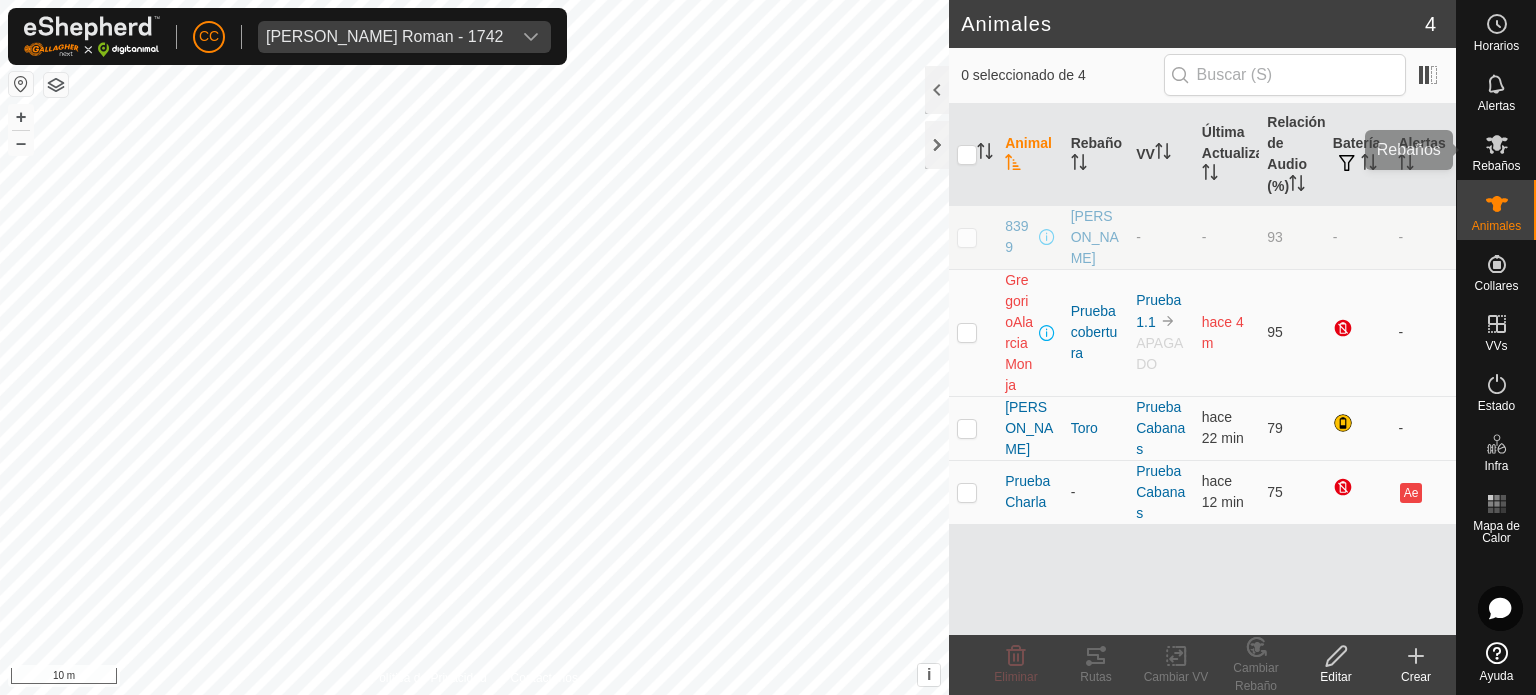 click at bounding box center (1497, 144) 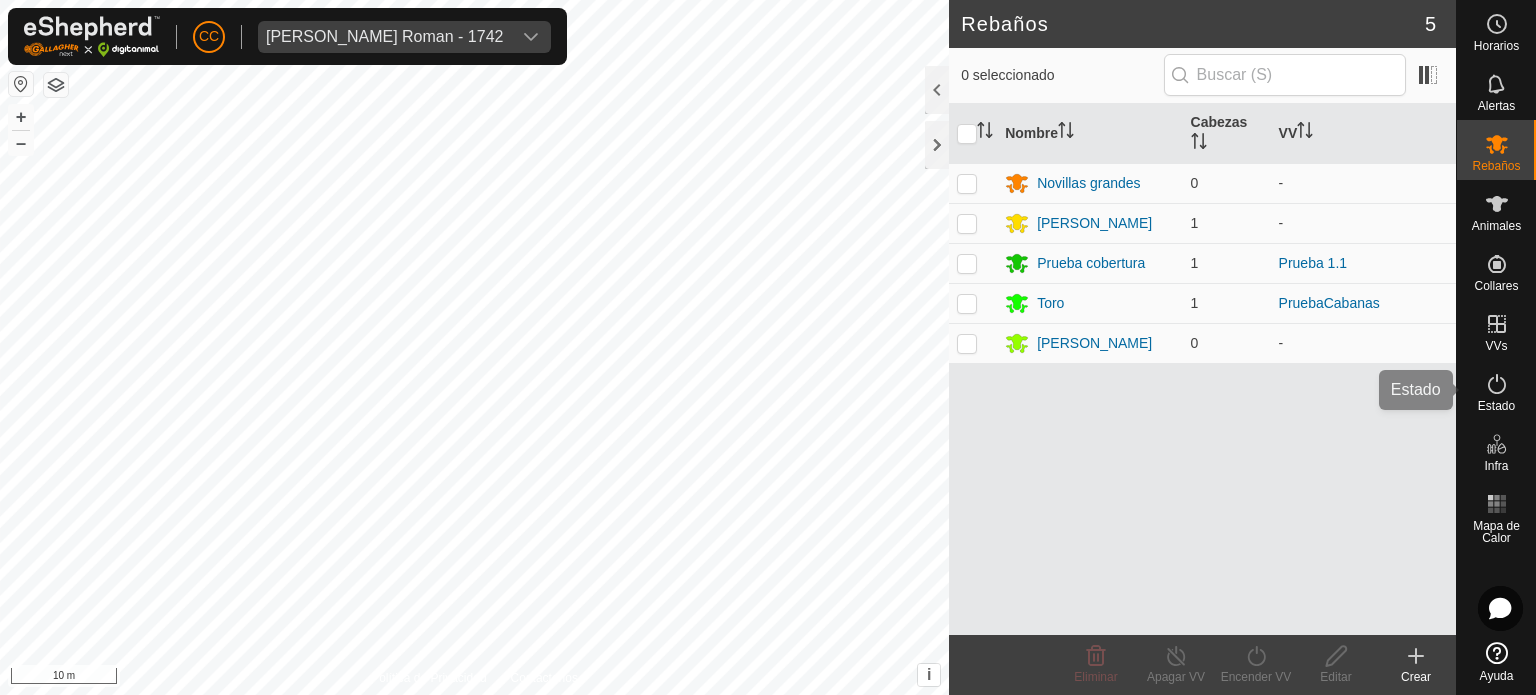 click at bounding box center [1497, 384] 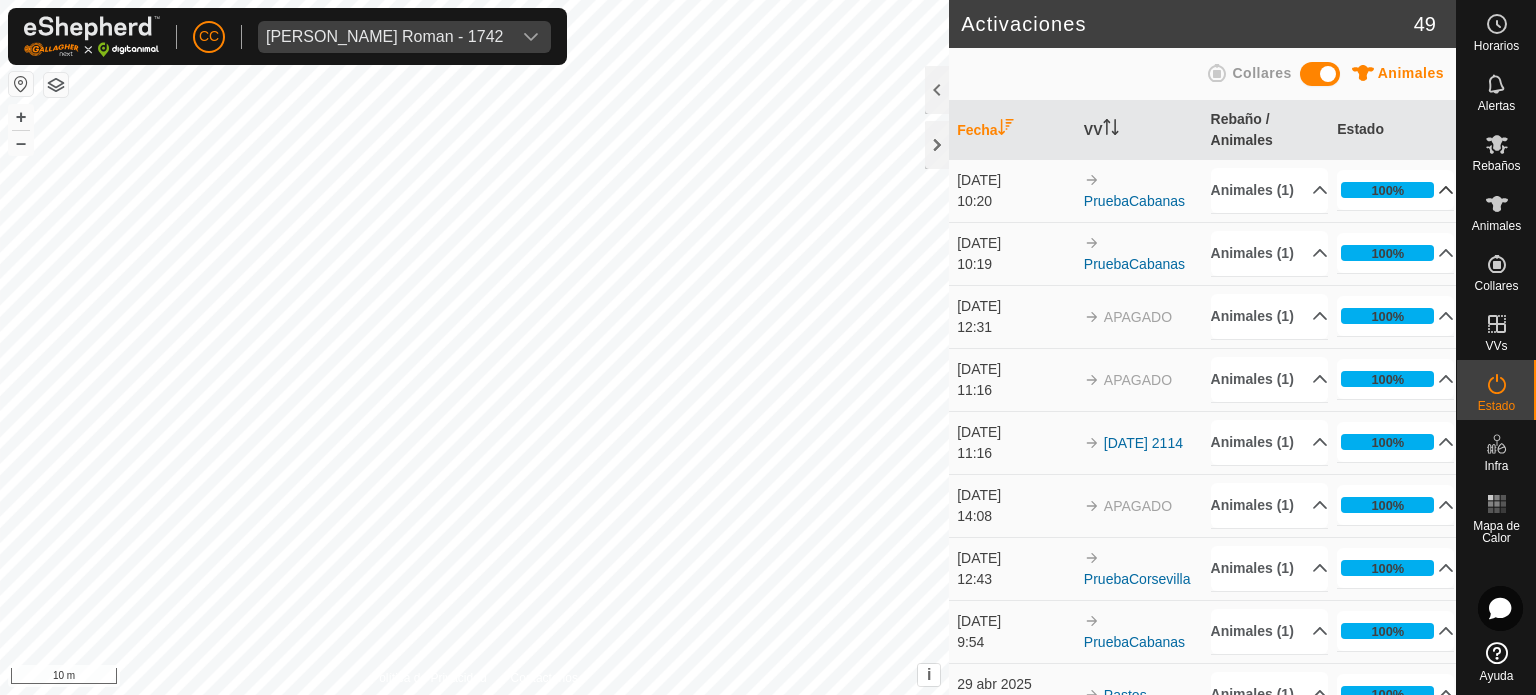 click on "100%" at bounding box center [1395, 190] 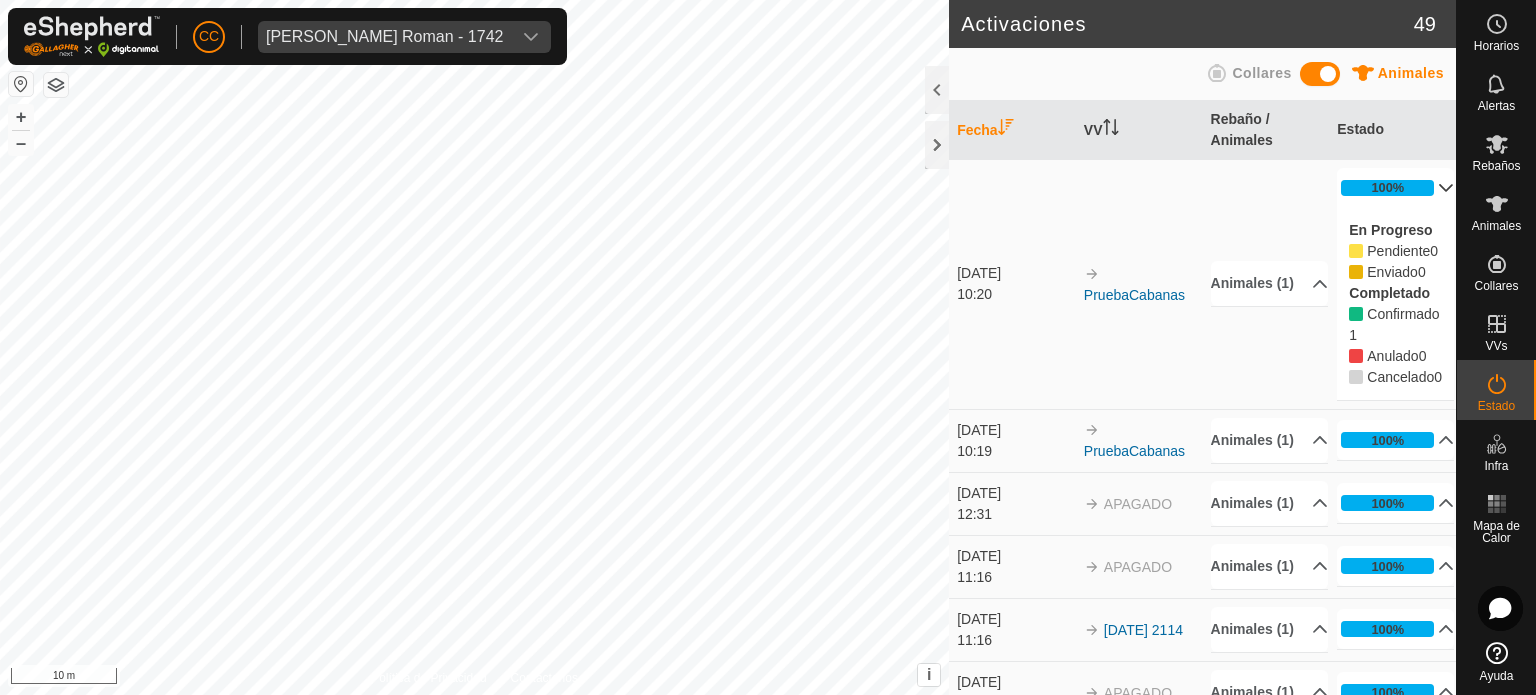 click on "100%" at bounding box center (1395, 188) 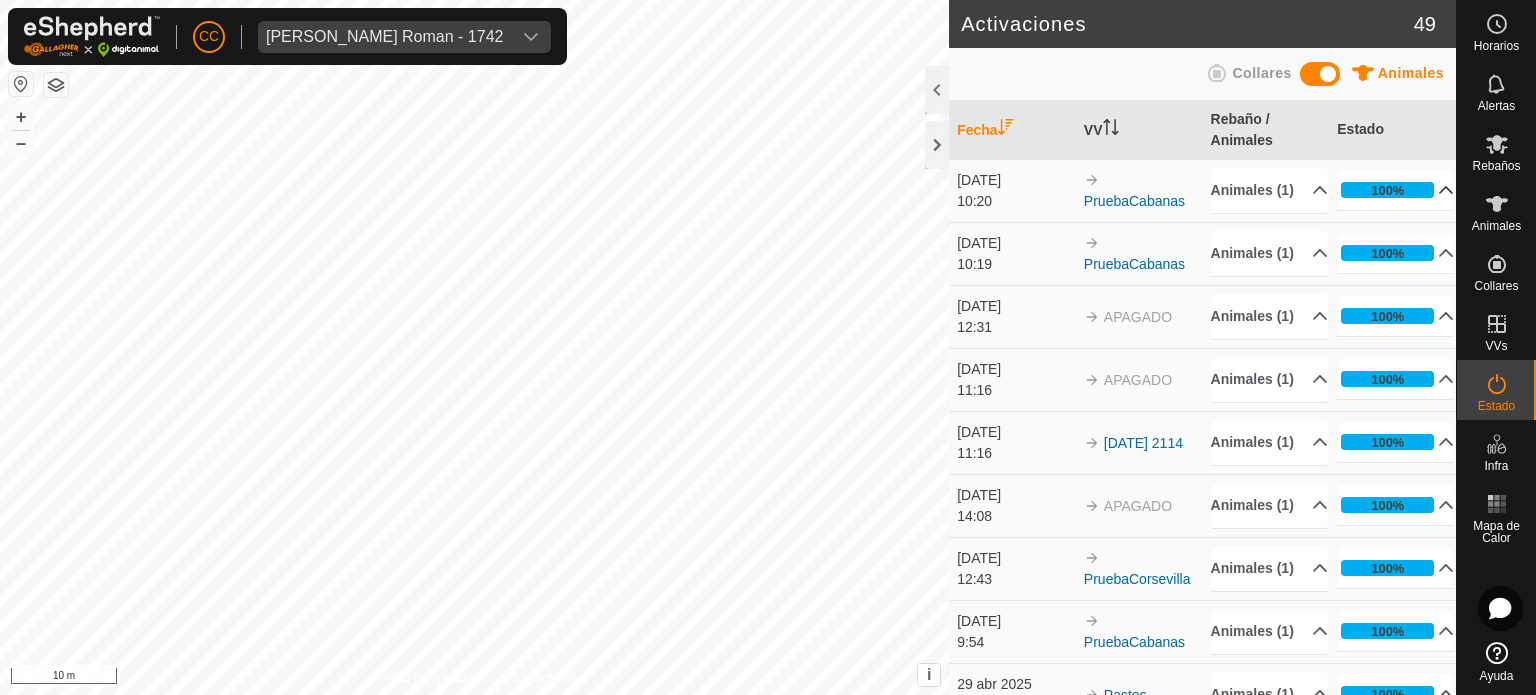 click on "100%" at bounding box center [1395, 190] 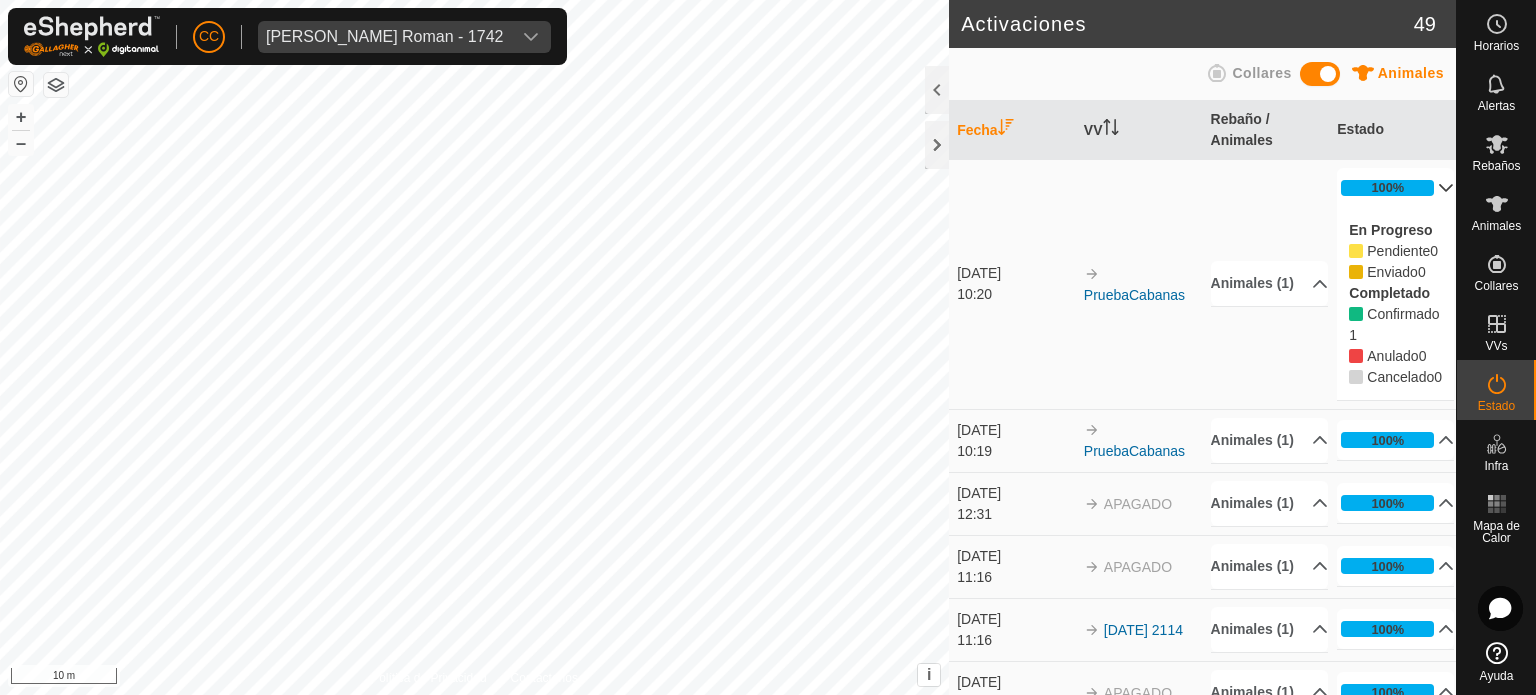 click on "100%" at bounding box center (1395, 188) 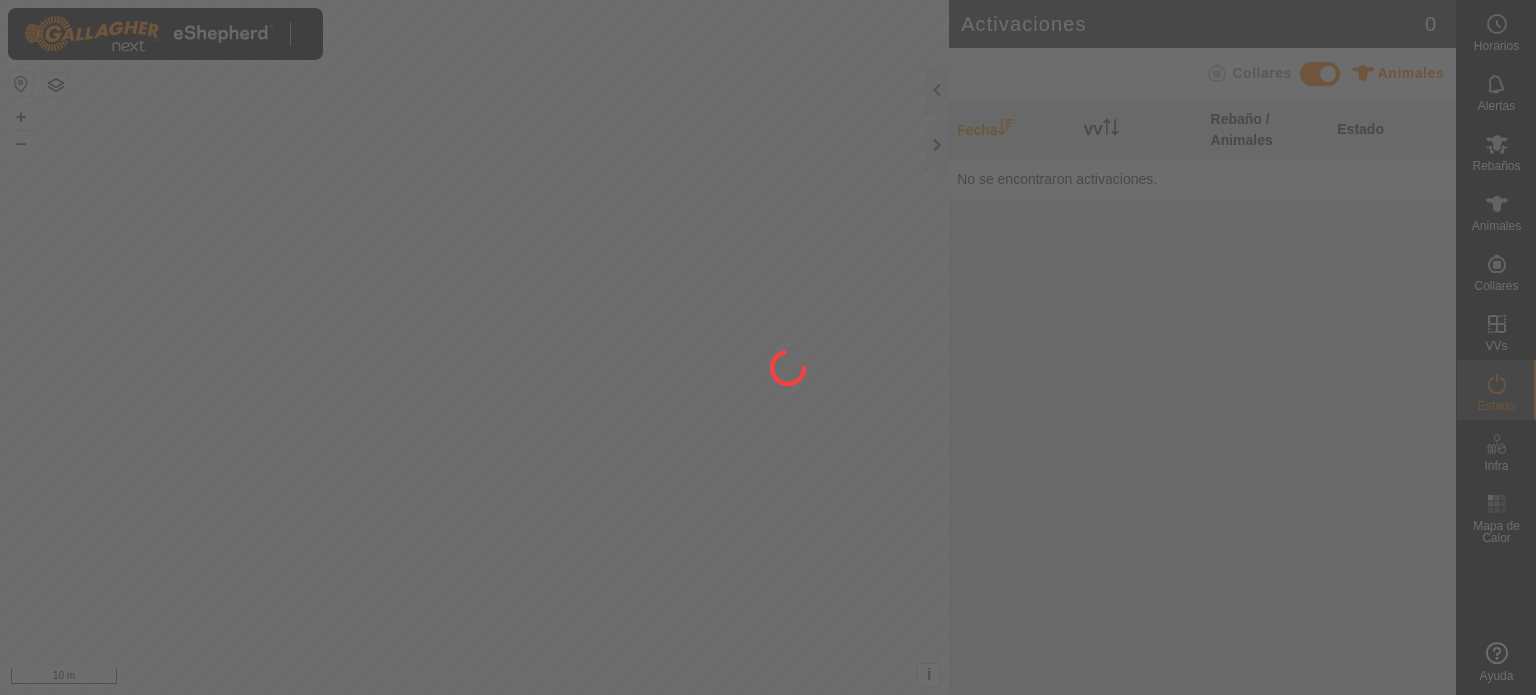 scroll, scrollTop: 0, scrollLeft: 0, axis: both 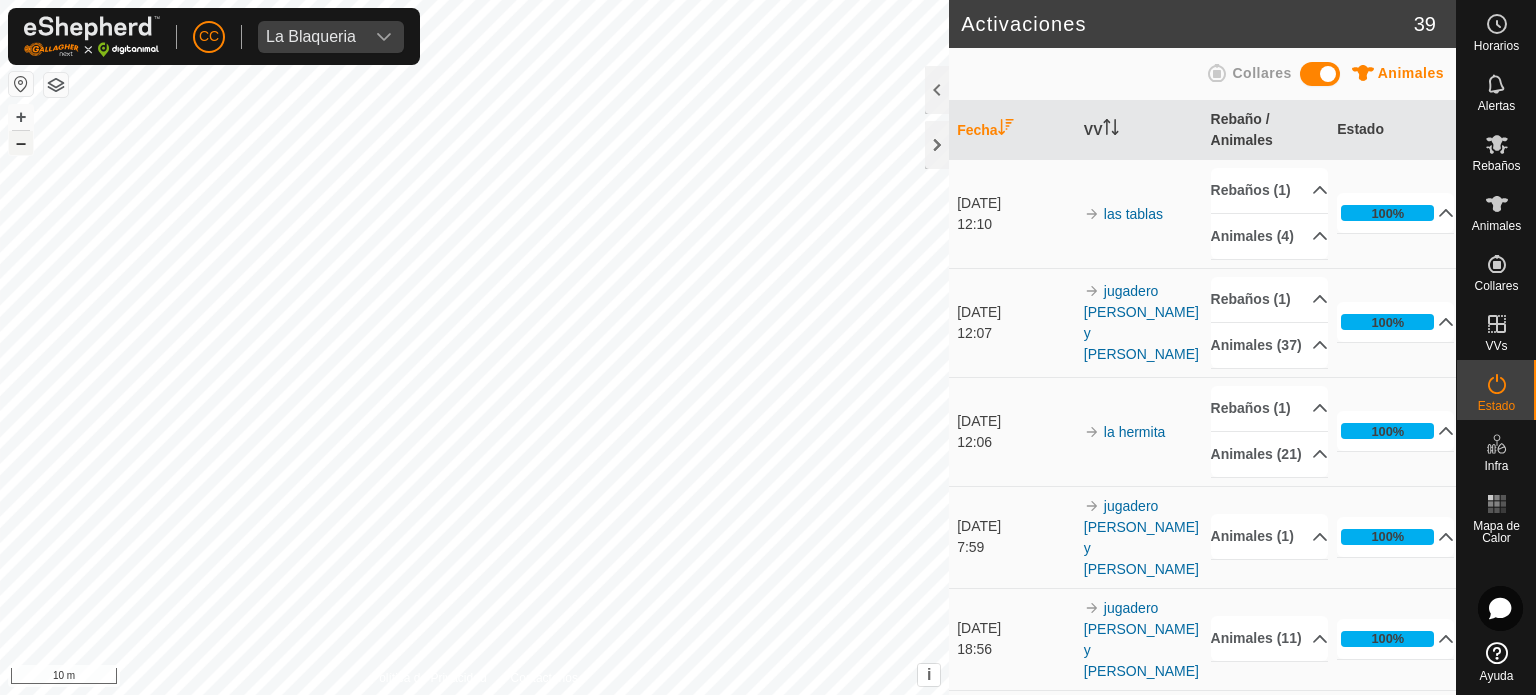click on "–" at bounding box center [21, 143] 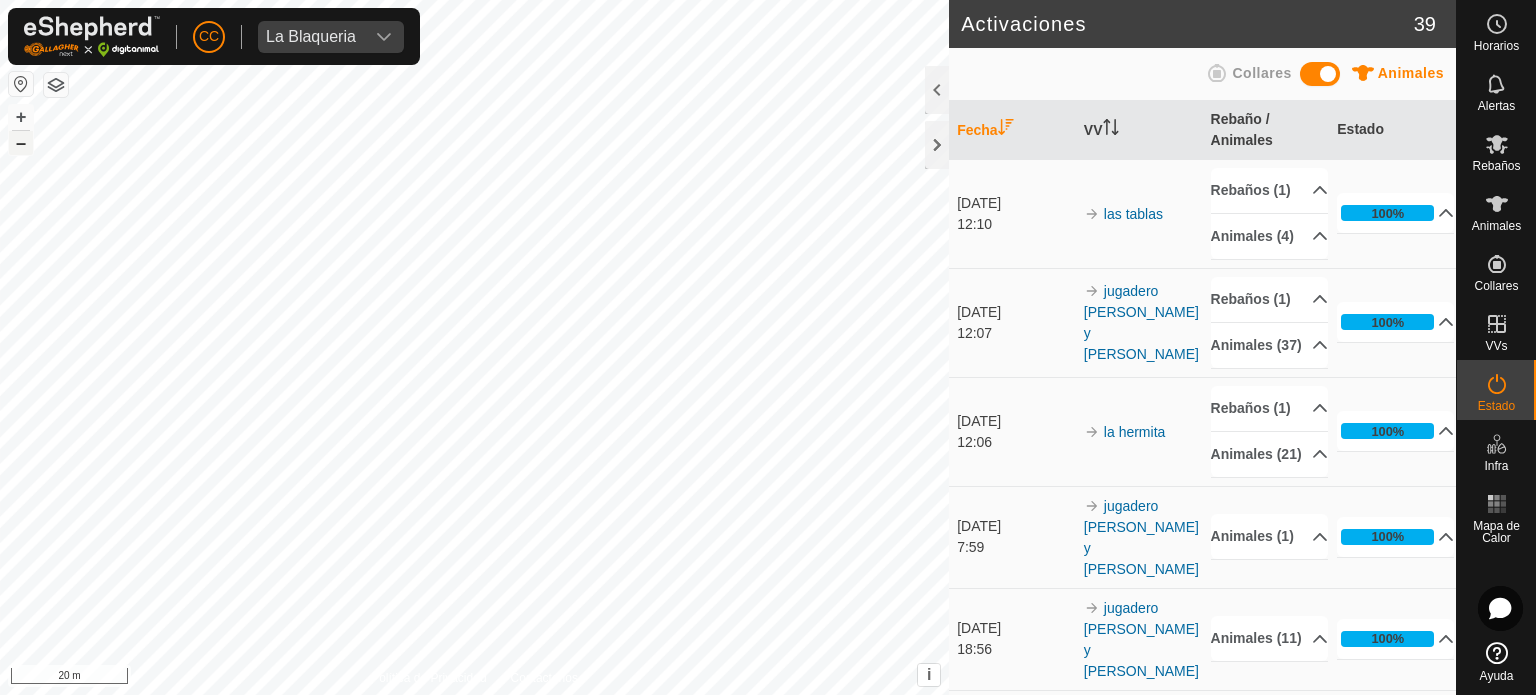 click on "–" at bounding box center (21, 143) 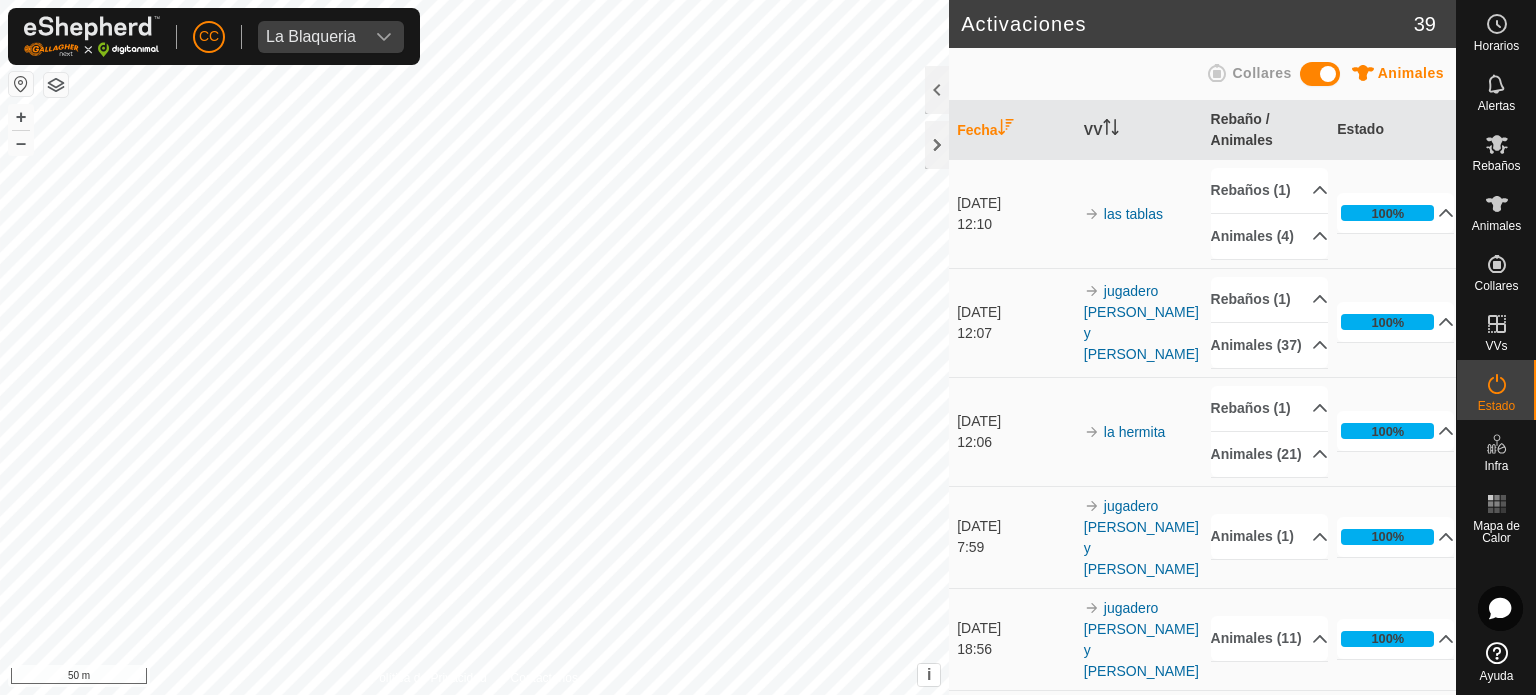 click on "[DATE] 7:59" at bounding box center [1012, 537] 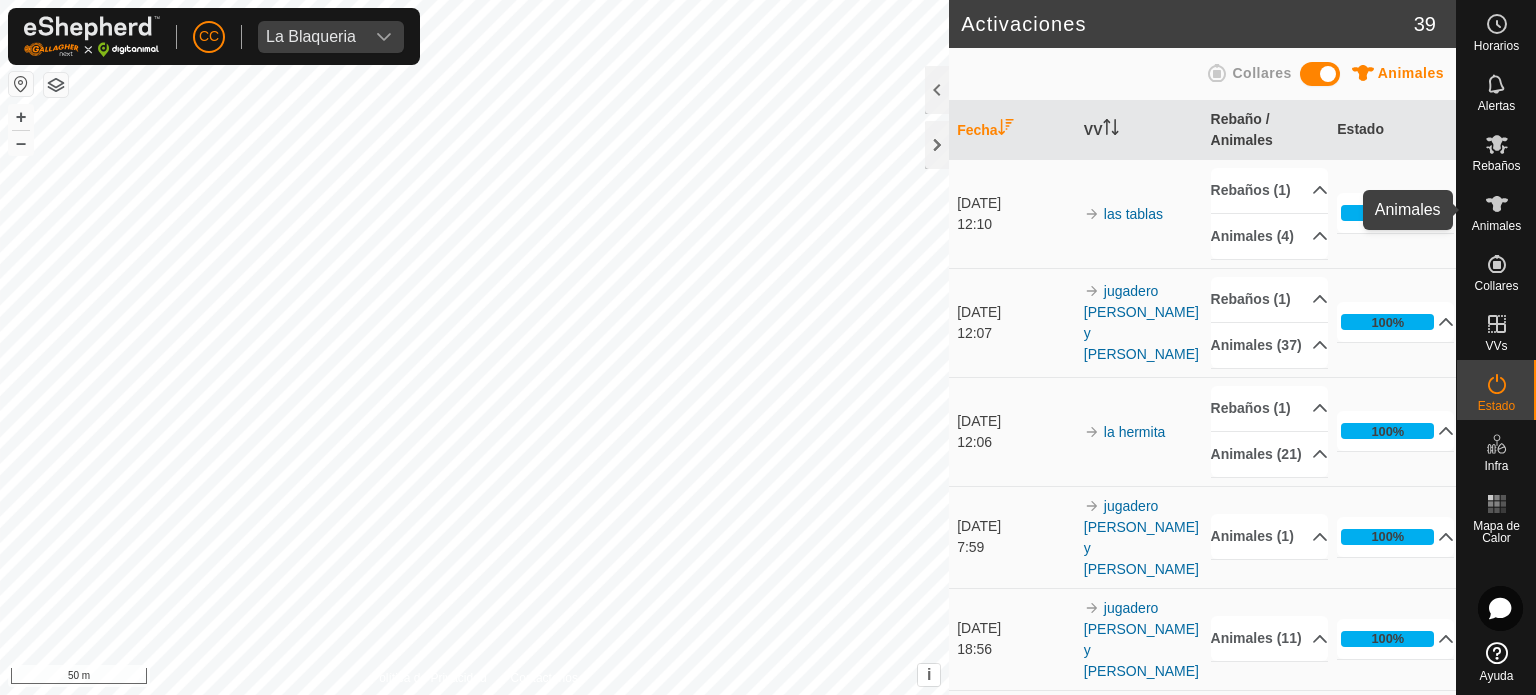 click at bounding box center (1497, 204) 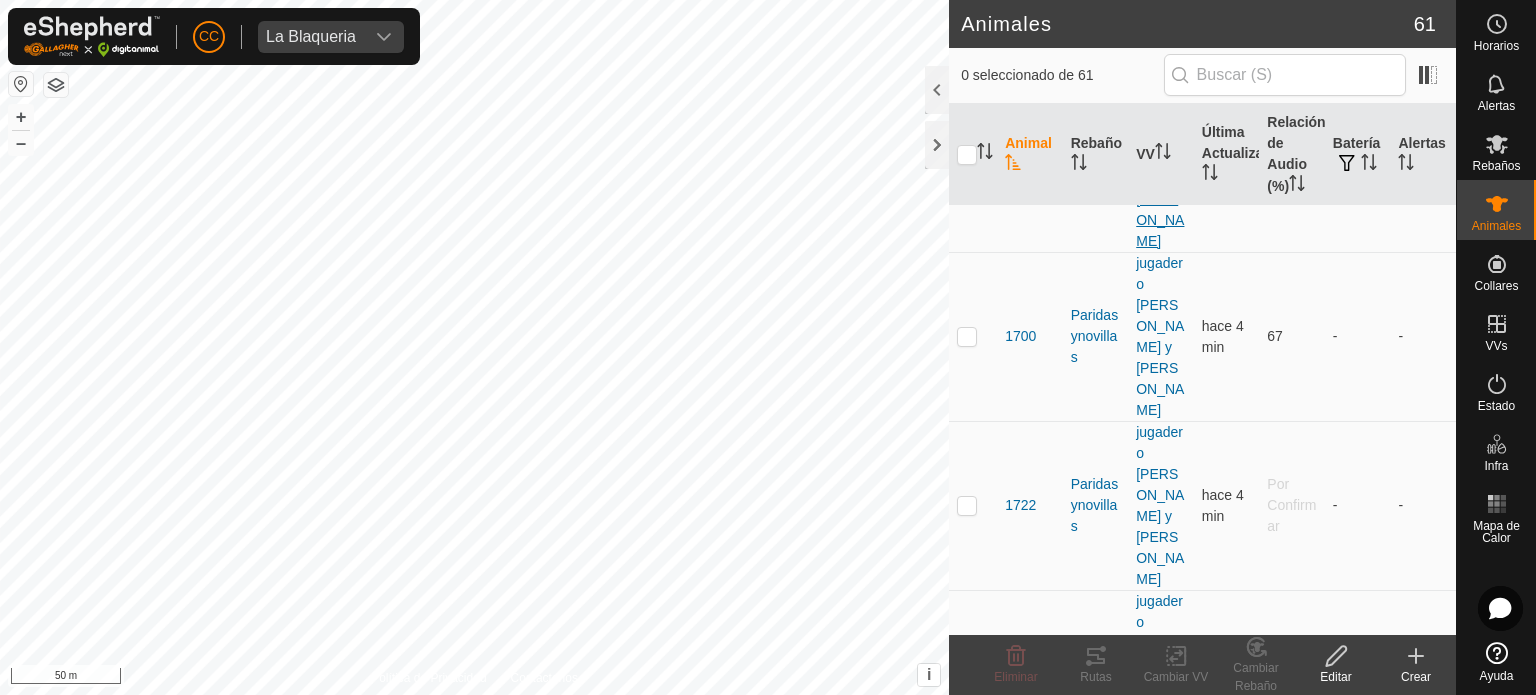 scroll, scrollTop: 471, scrollLeft: 0, axis: vertical 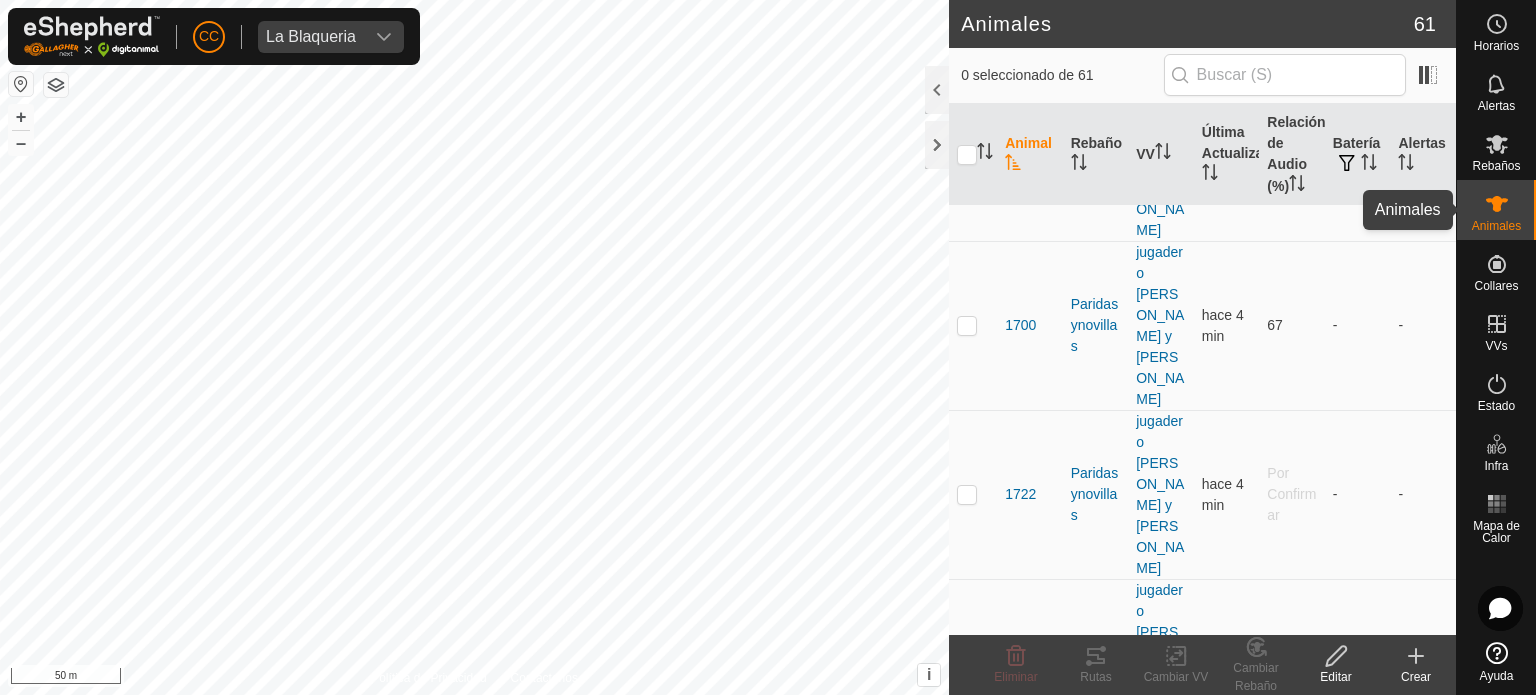 click 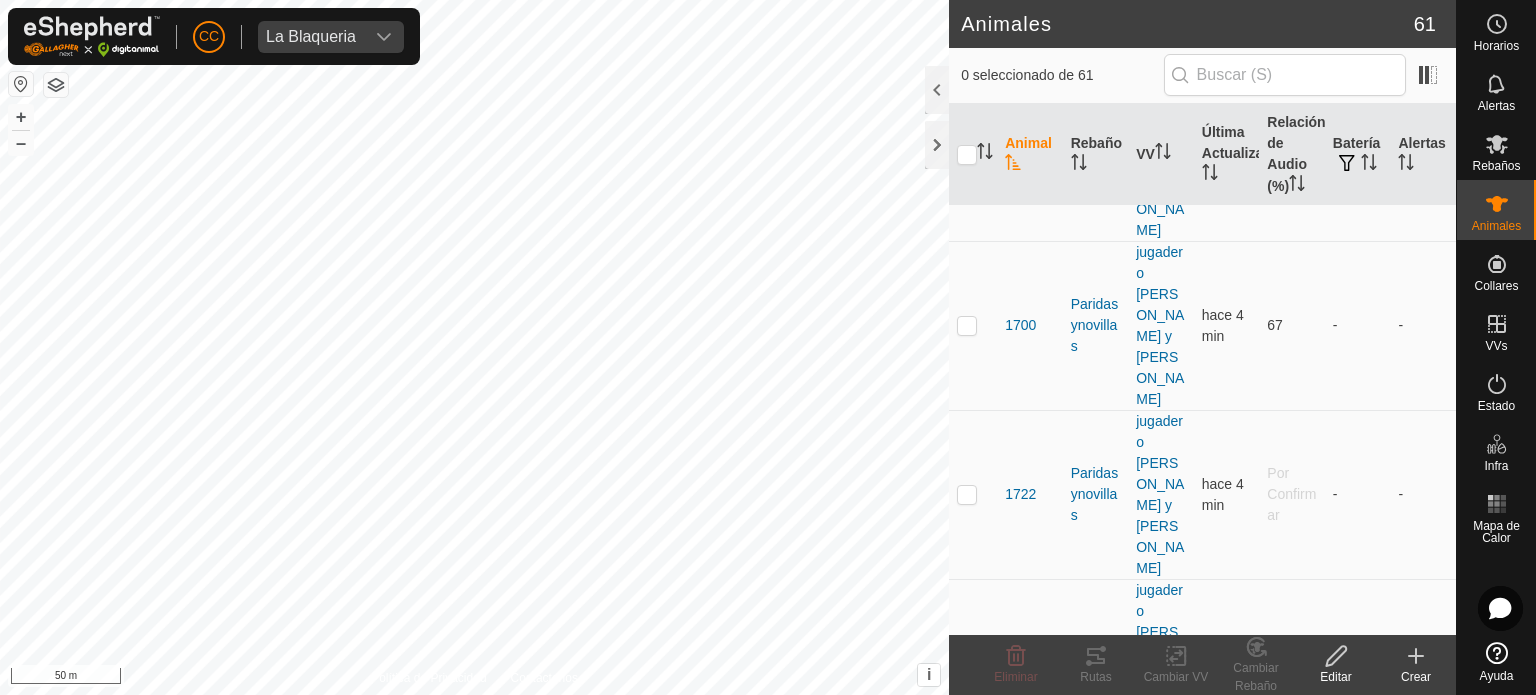 click at bounding box center (967, 780) 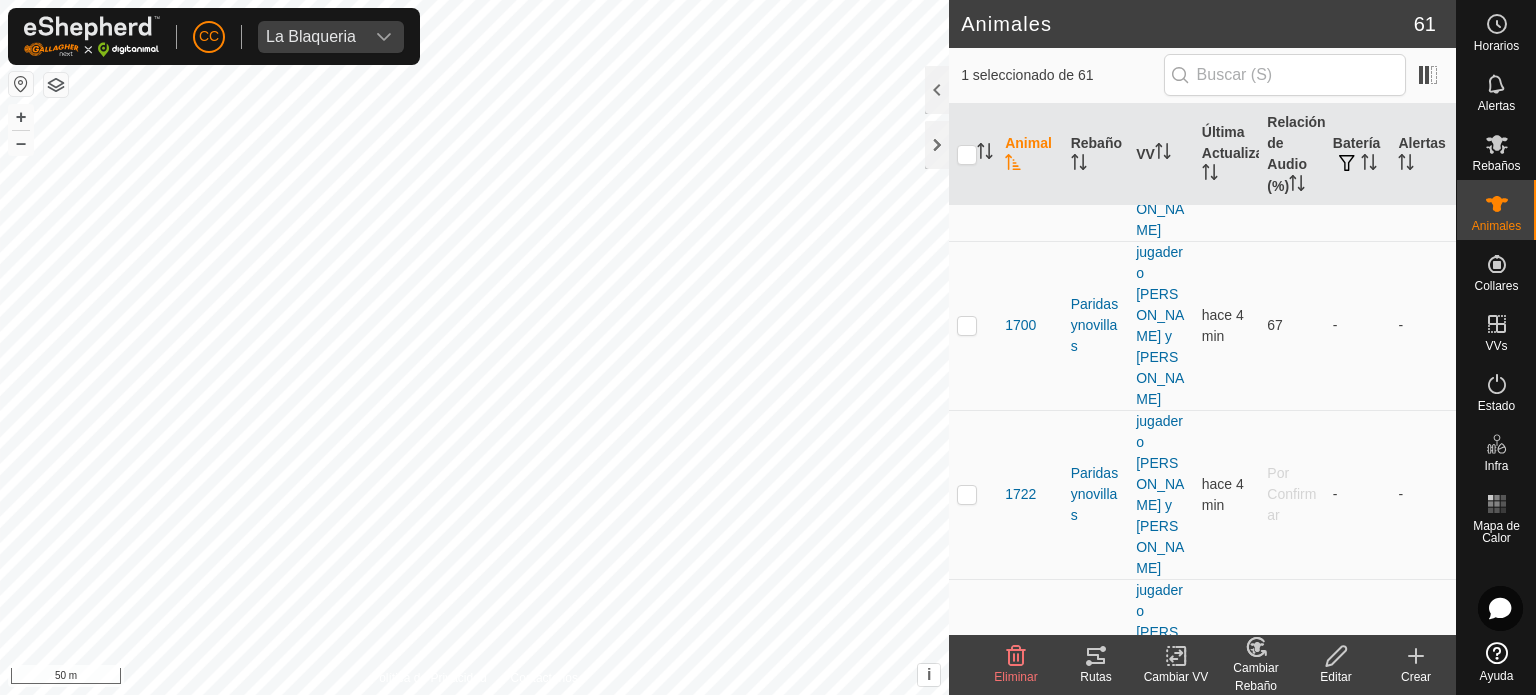 click 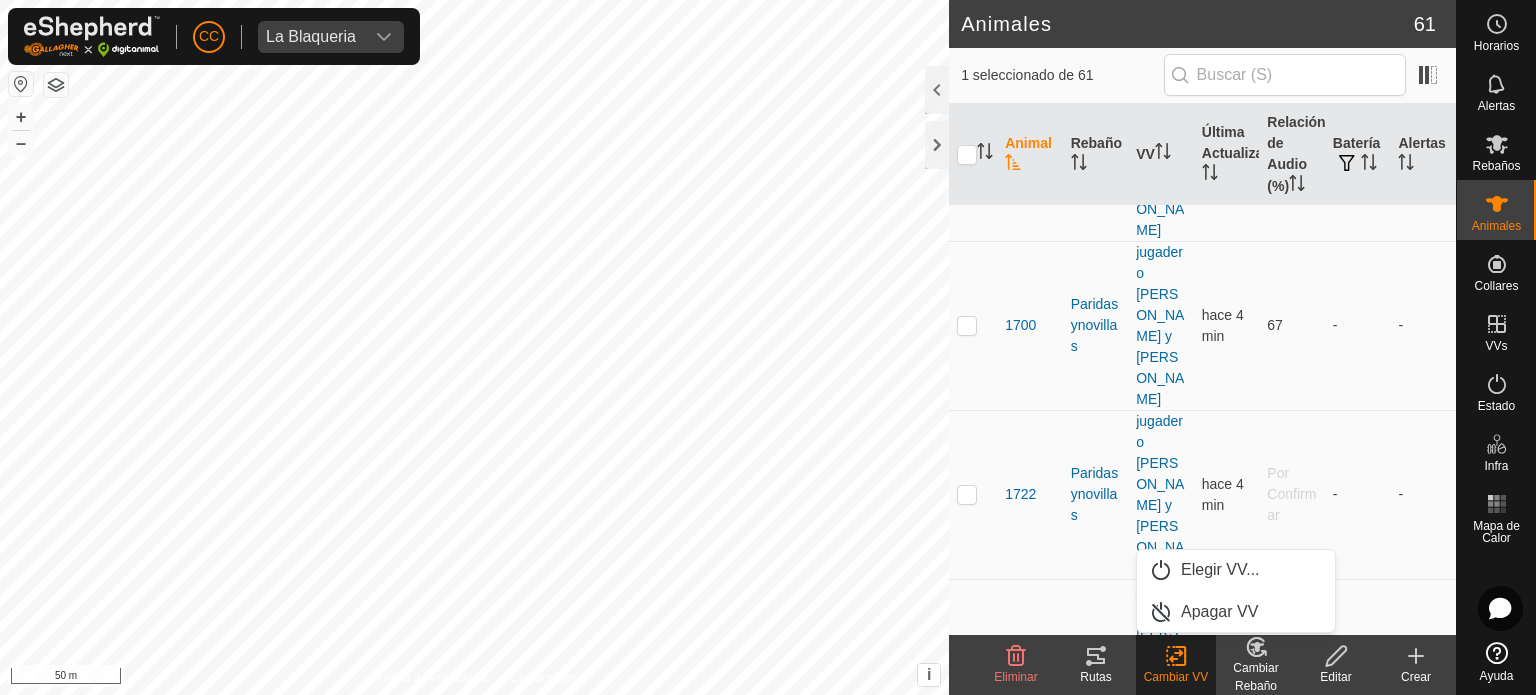 click at bounding box center (967, 780) 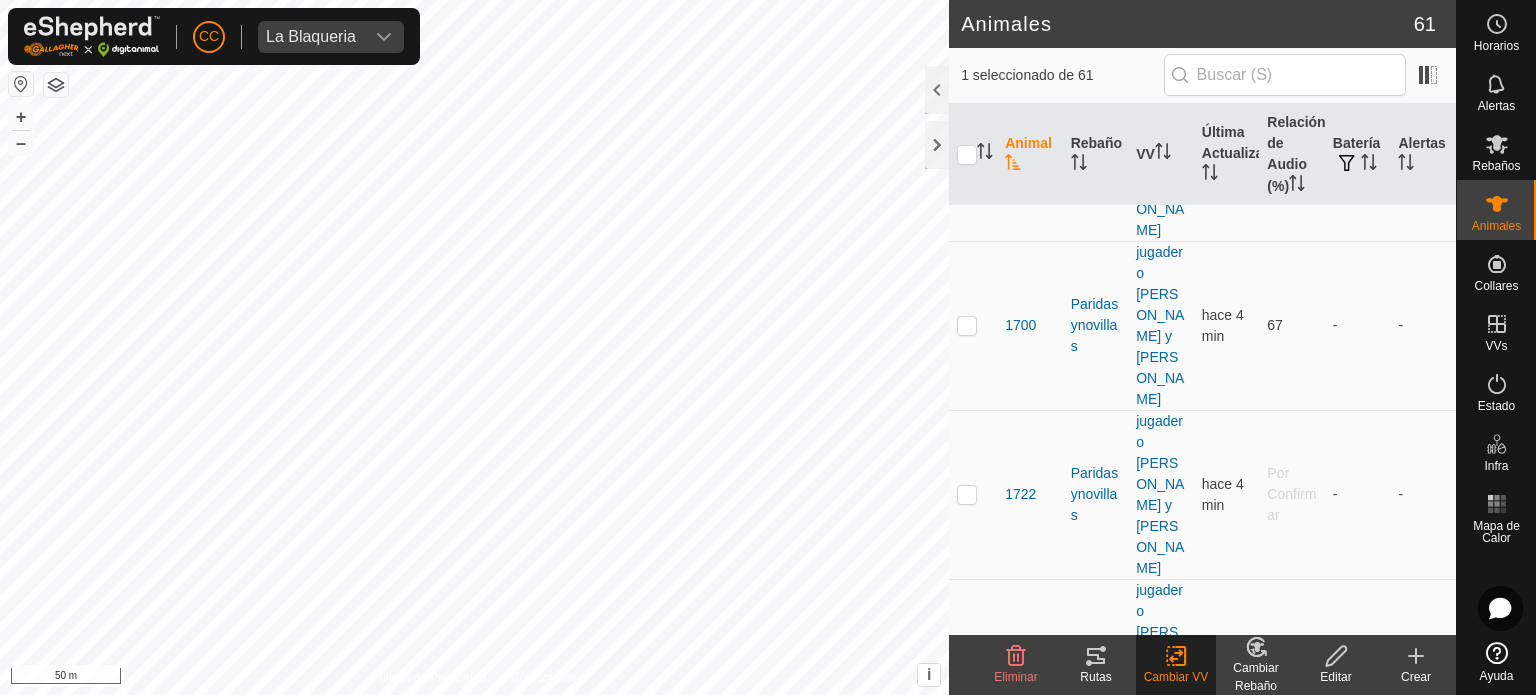checkbox on "false" 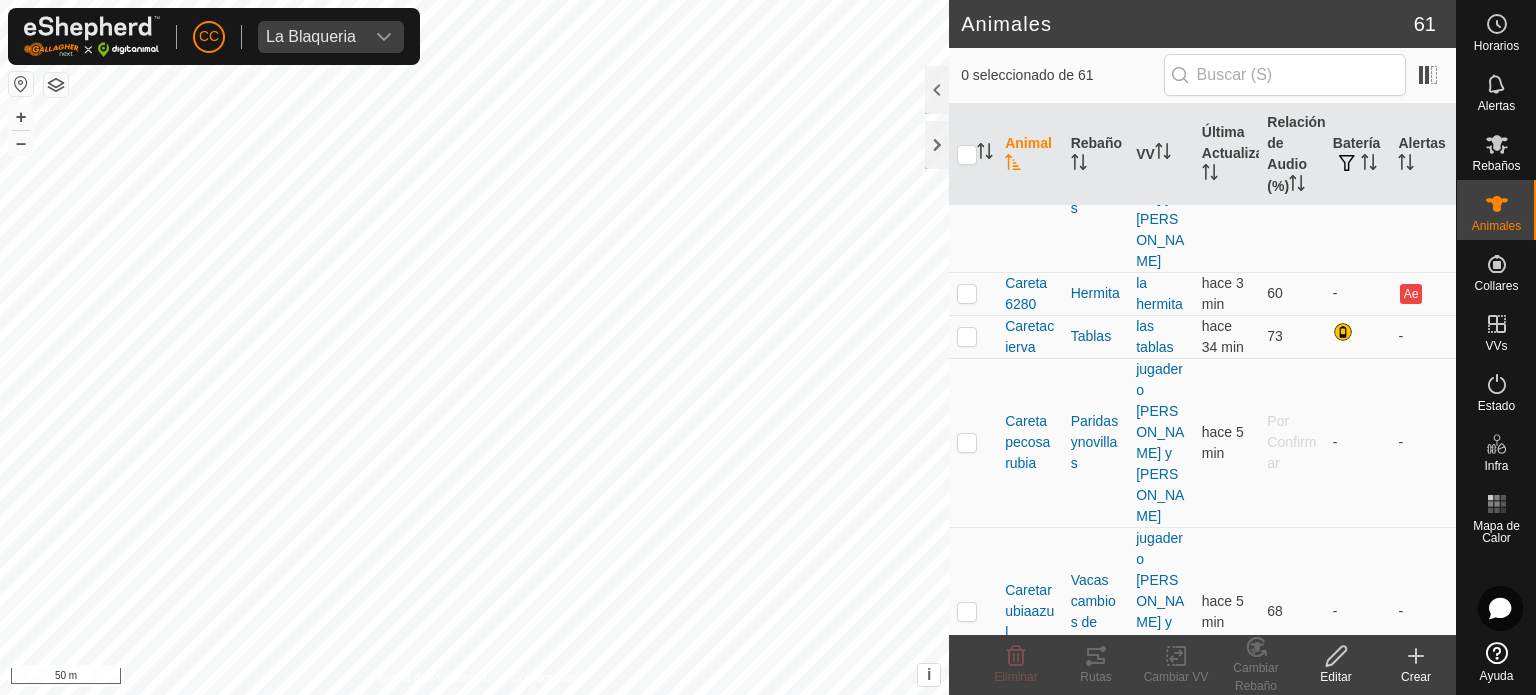 scroll, scrollTop: 3860, scrollLeft: 0, axis: vertical 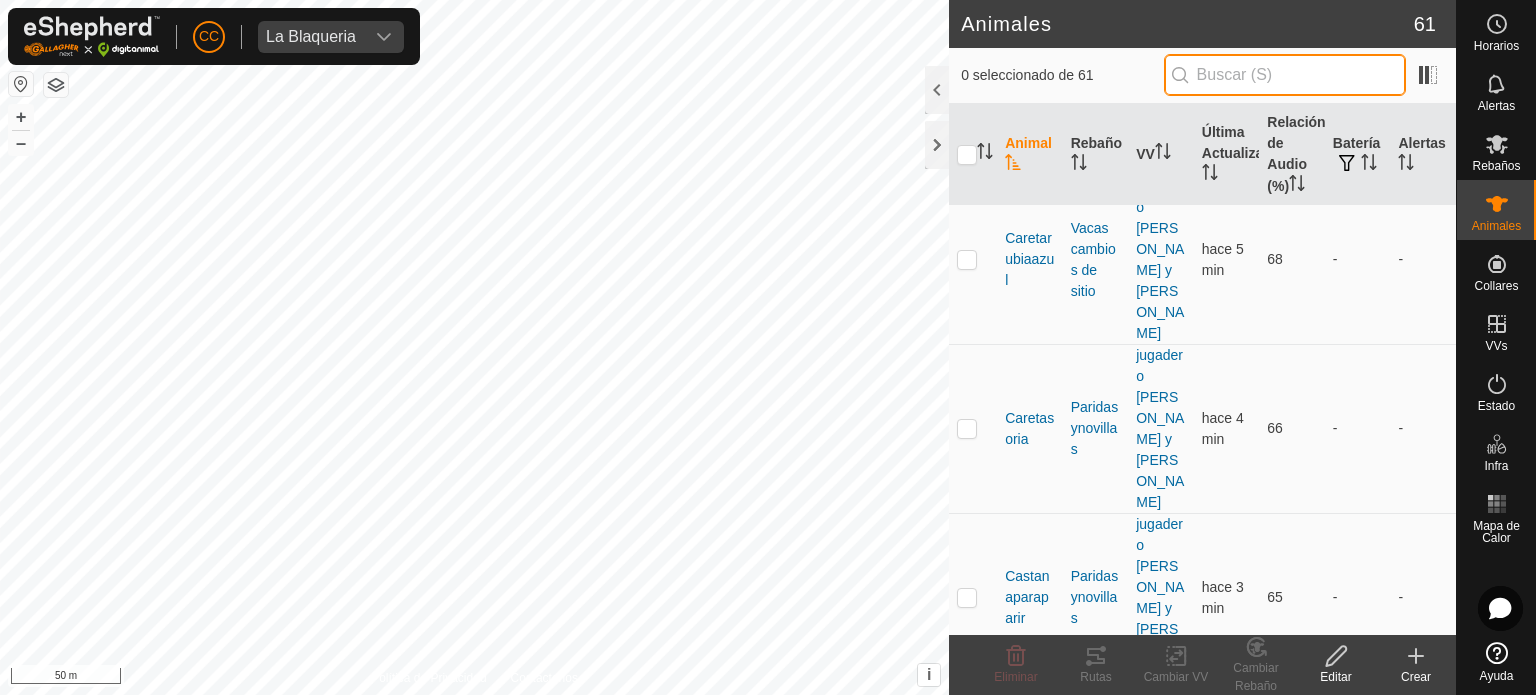 click at bounding box center [1285, 75] 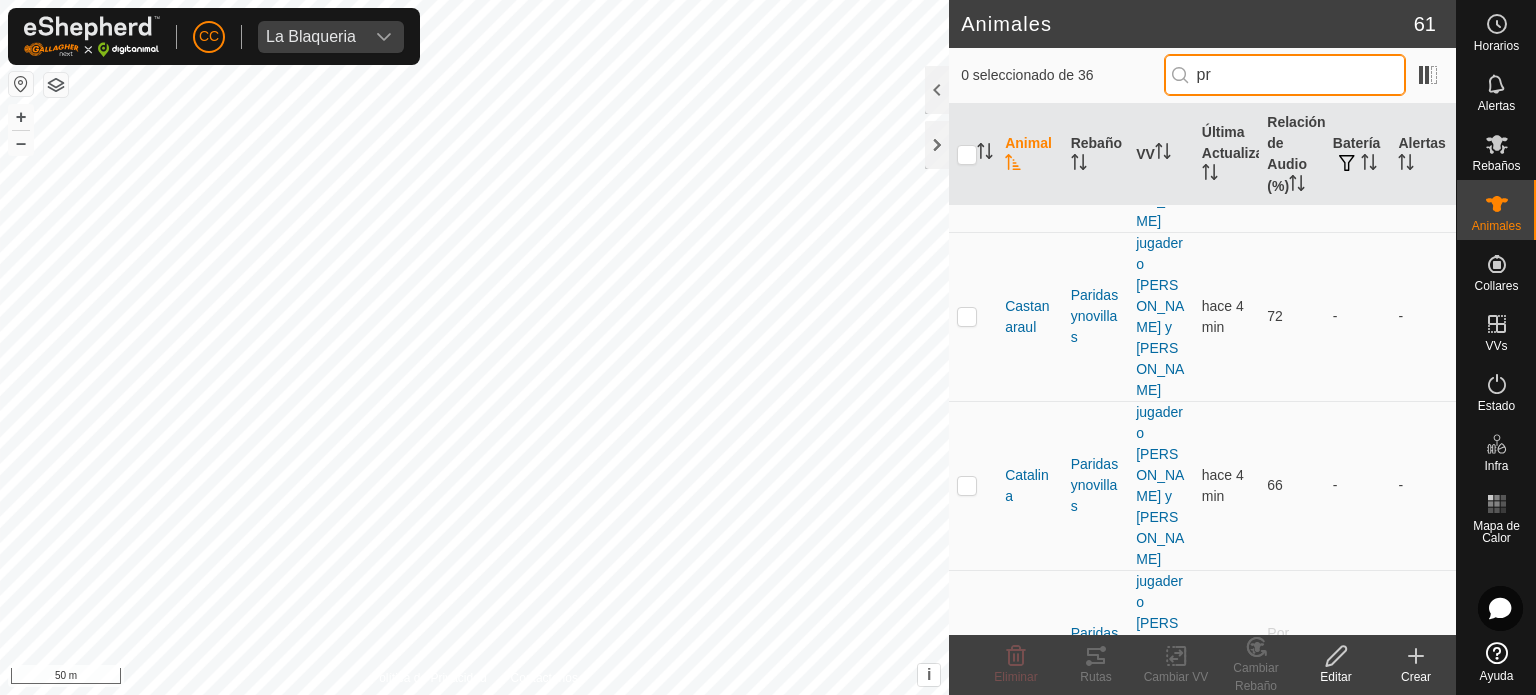 scroll, scrollTop: 0, scrollLeft: 0, axis: both 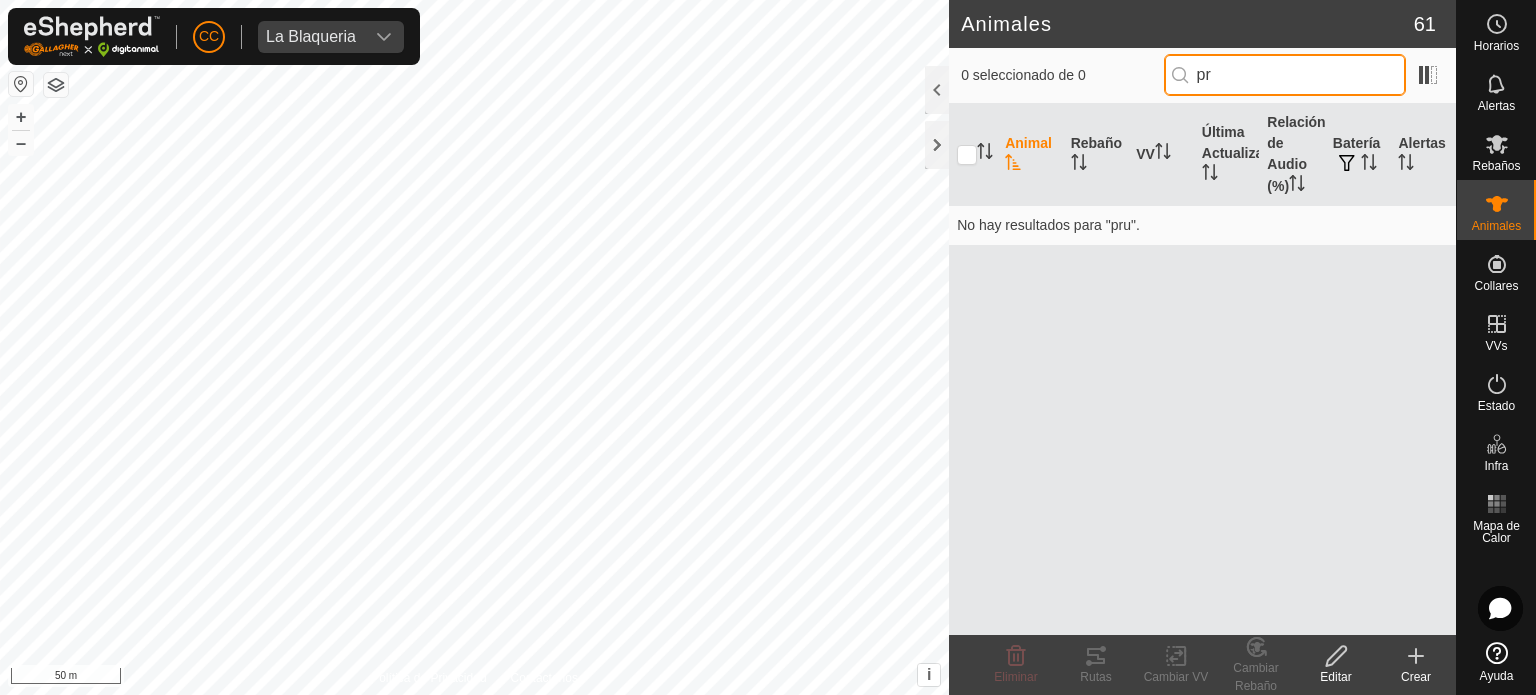 type on "p" 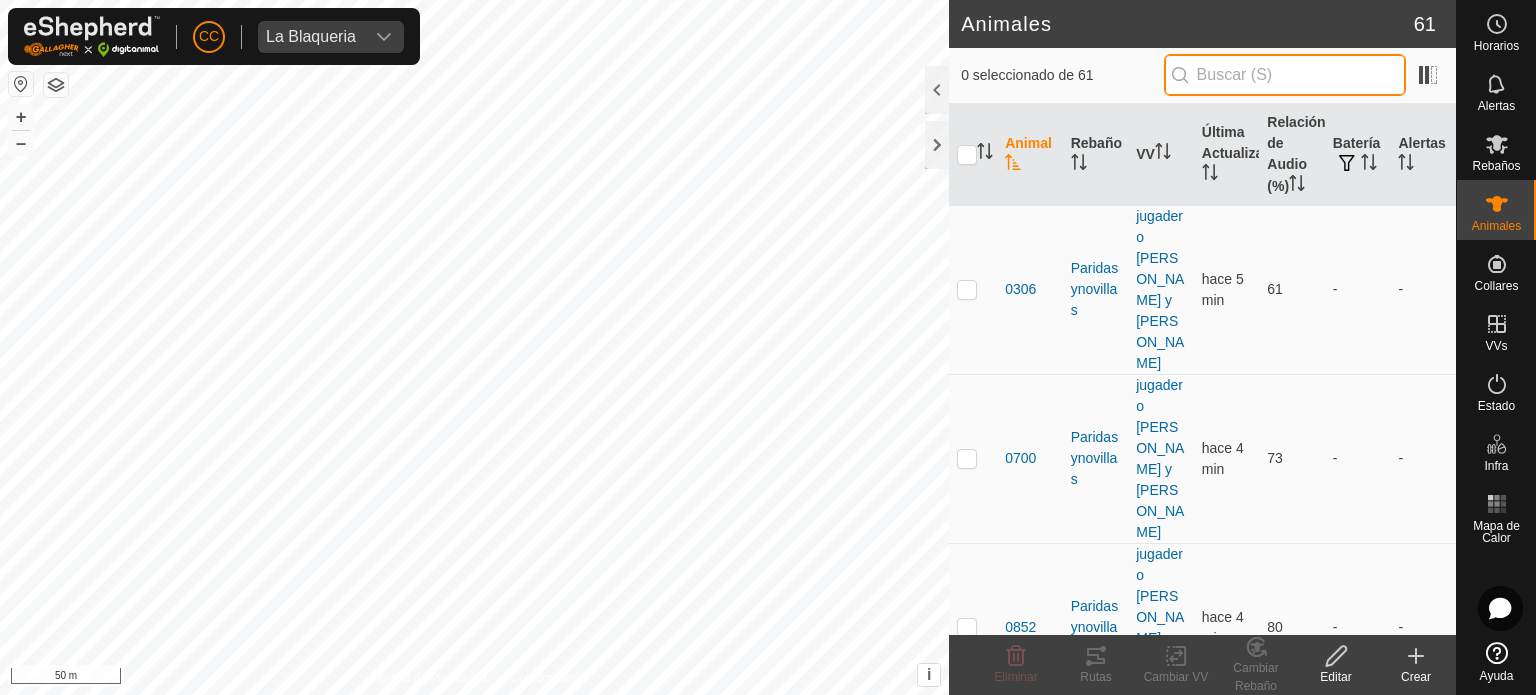 type 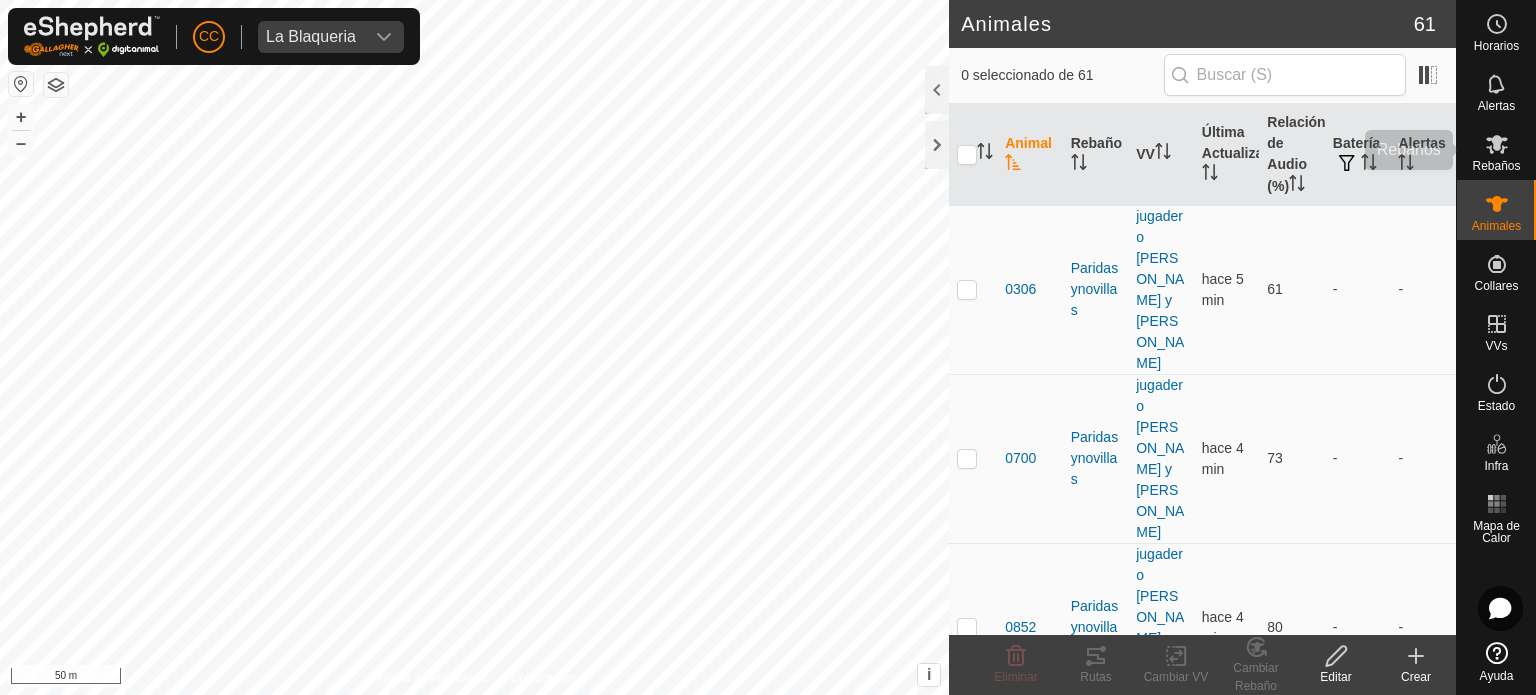 click on "Rebaños" at bounding box center (1496, 150) 